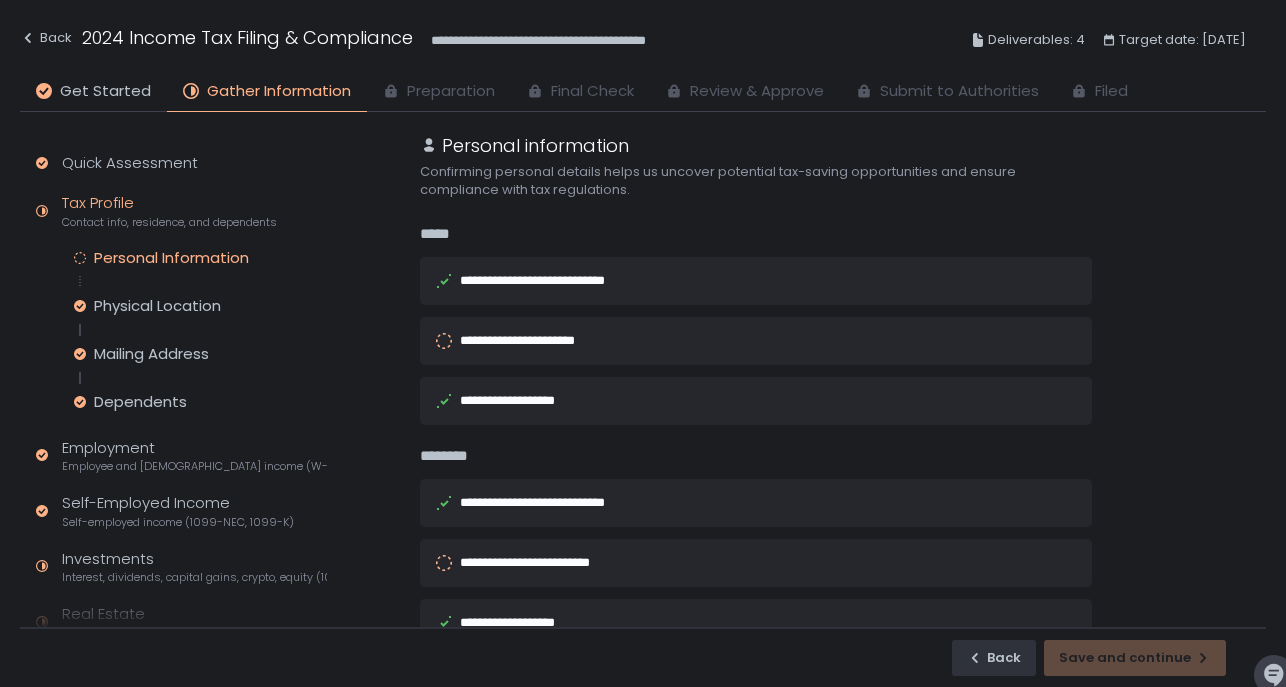 scroll, scrollTop: 0, scrollLeft: 0, axis: both 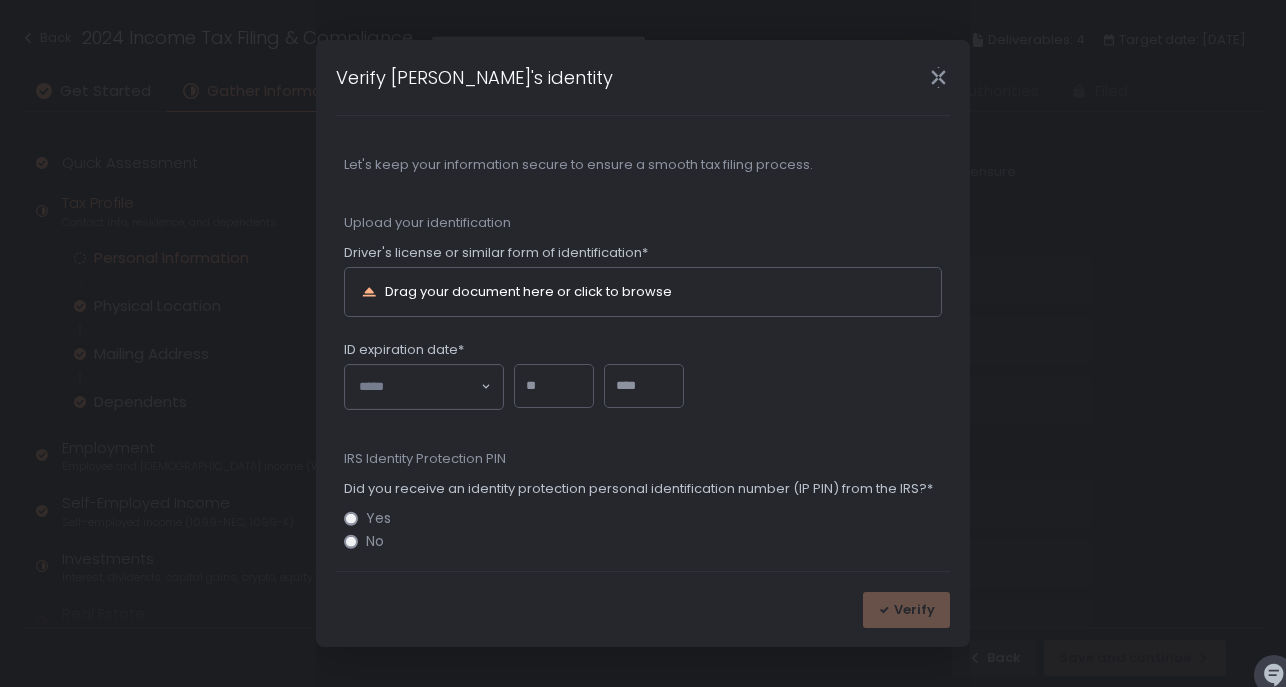click 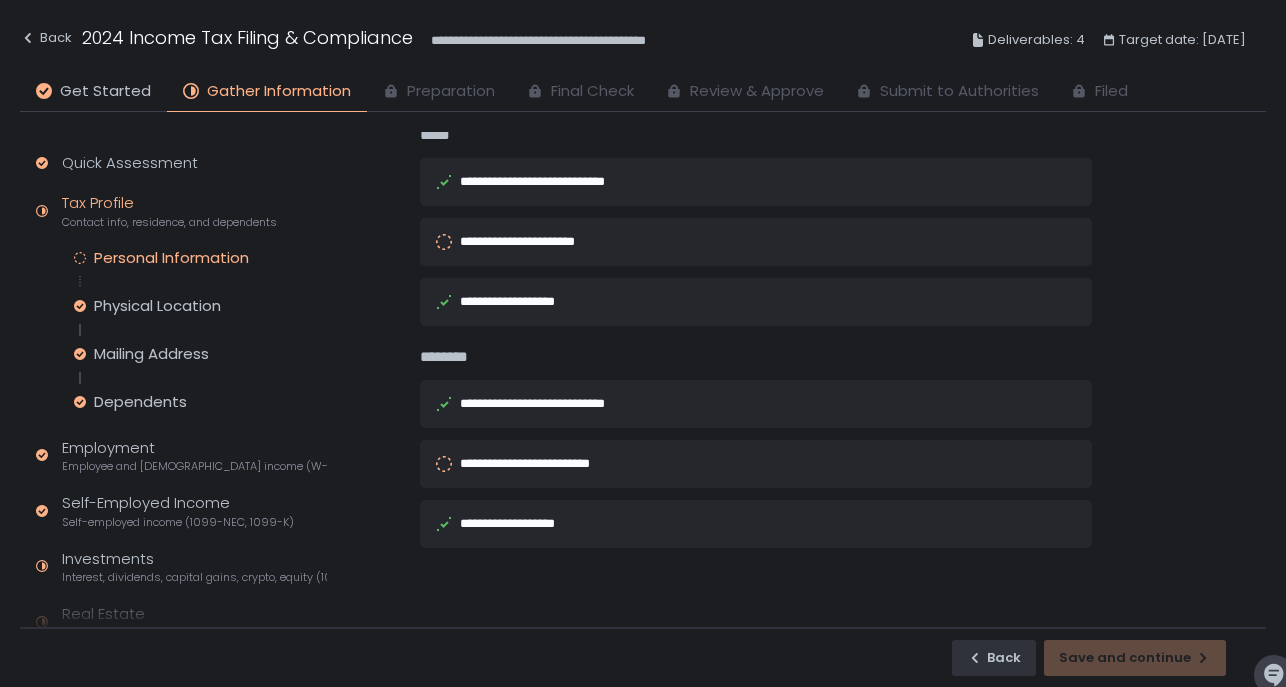 scroll, scrollTop: 99, scrollLeft: 0, axis: vertical 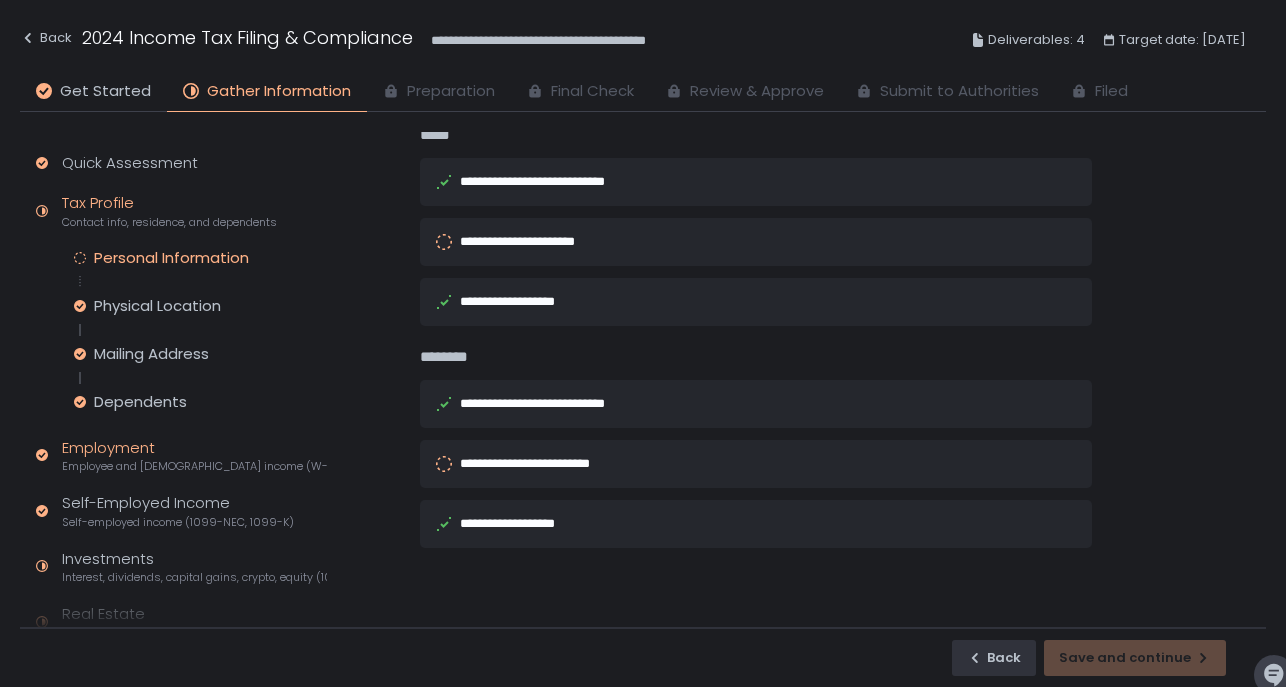 click on "Employment Employee and [DEMOGRAPHIC_DATA] income (W-2s)" 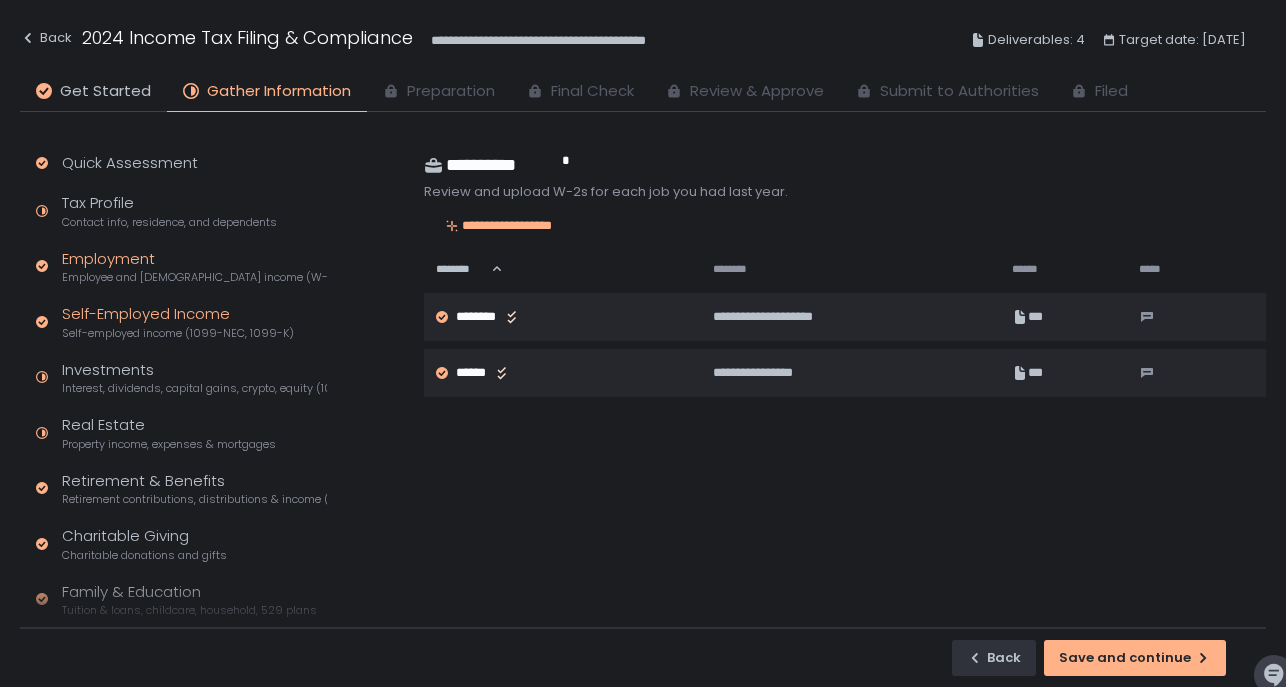 click on "Self-Employed Income Self-employed income (1099-NEC, 1099-K)" 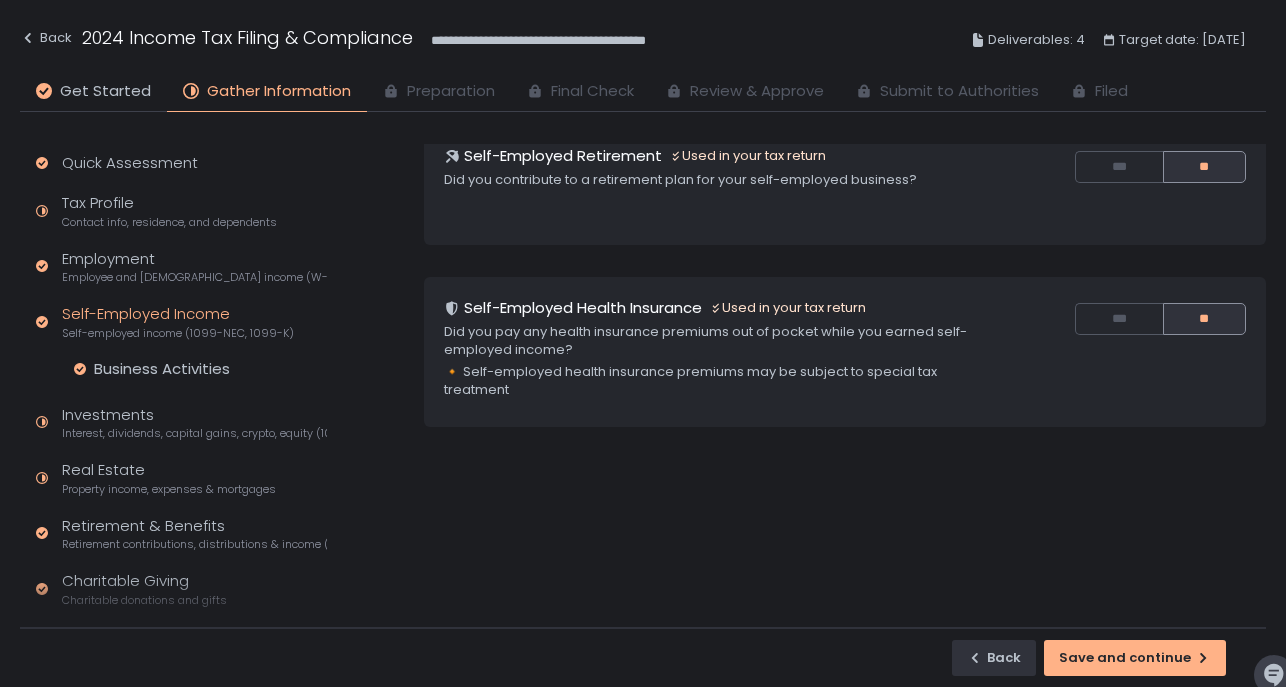 scroll, scrollTop: 379, scrollLeft: 0, axis: vertical 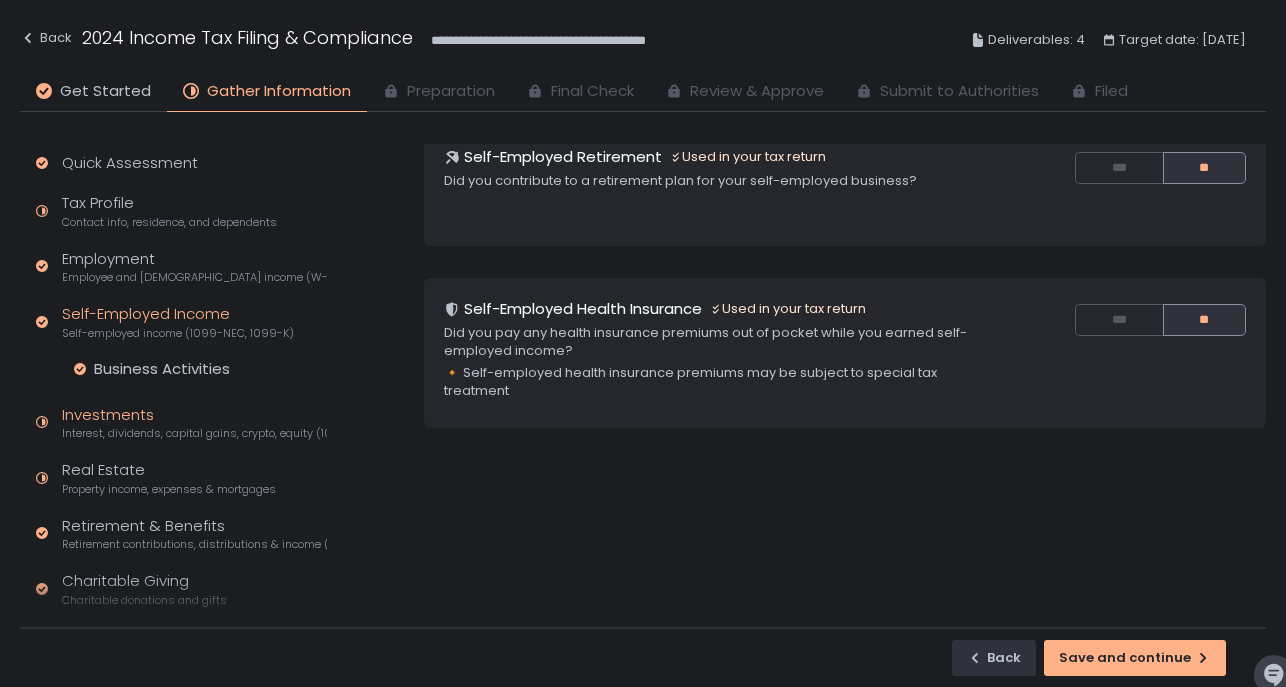 click on "Interest, dividends, capital gains, crypto, equity (1099s, K-1s)" 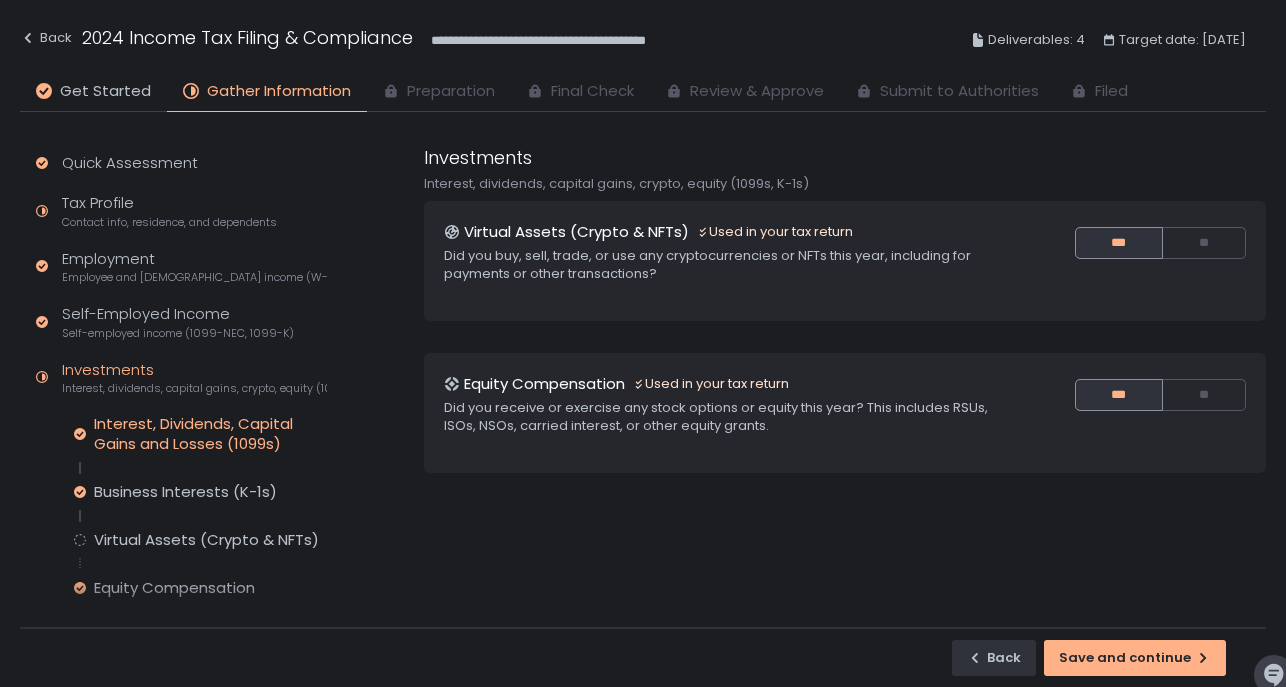 click on "Interest, Dividends, Capital Gains and Losses (1099s)" 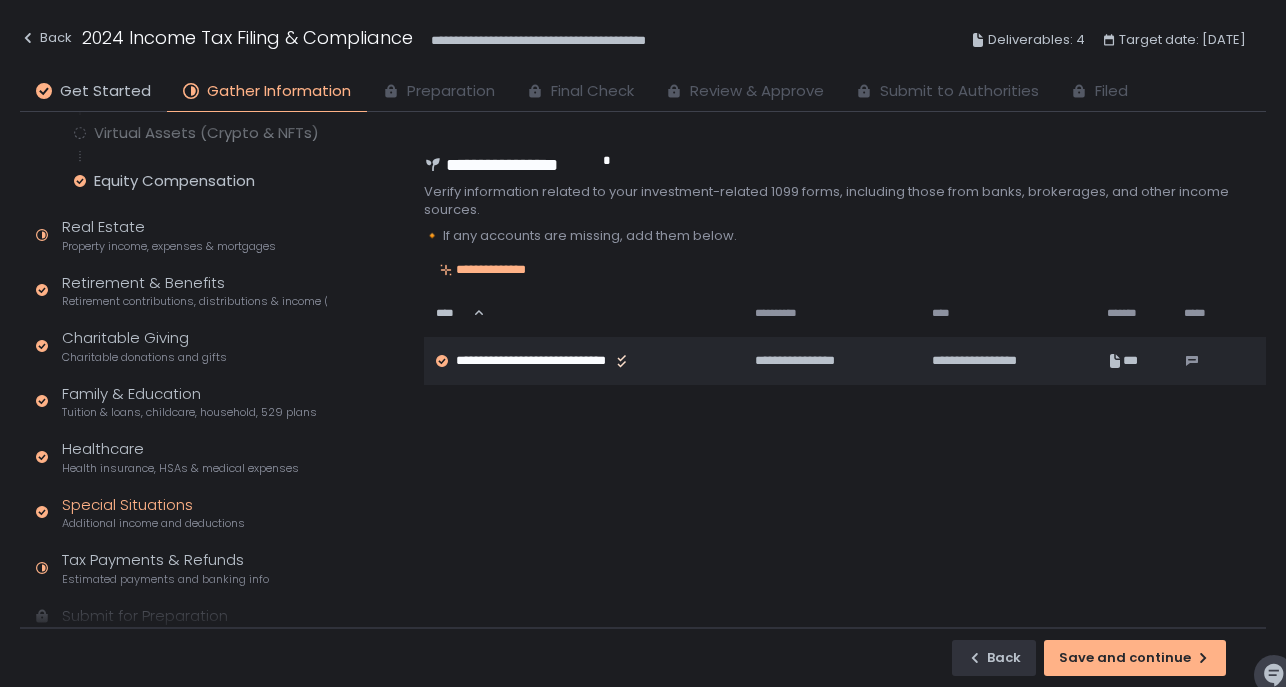 scroll, scrollTop: 404, scrollLeft: 0, axis: vertical 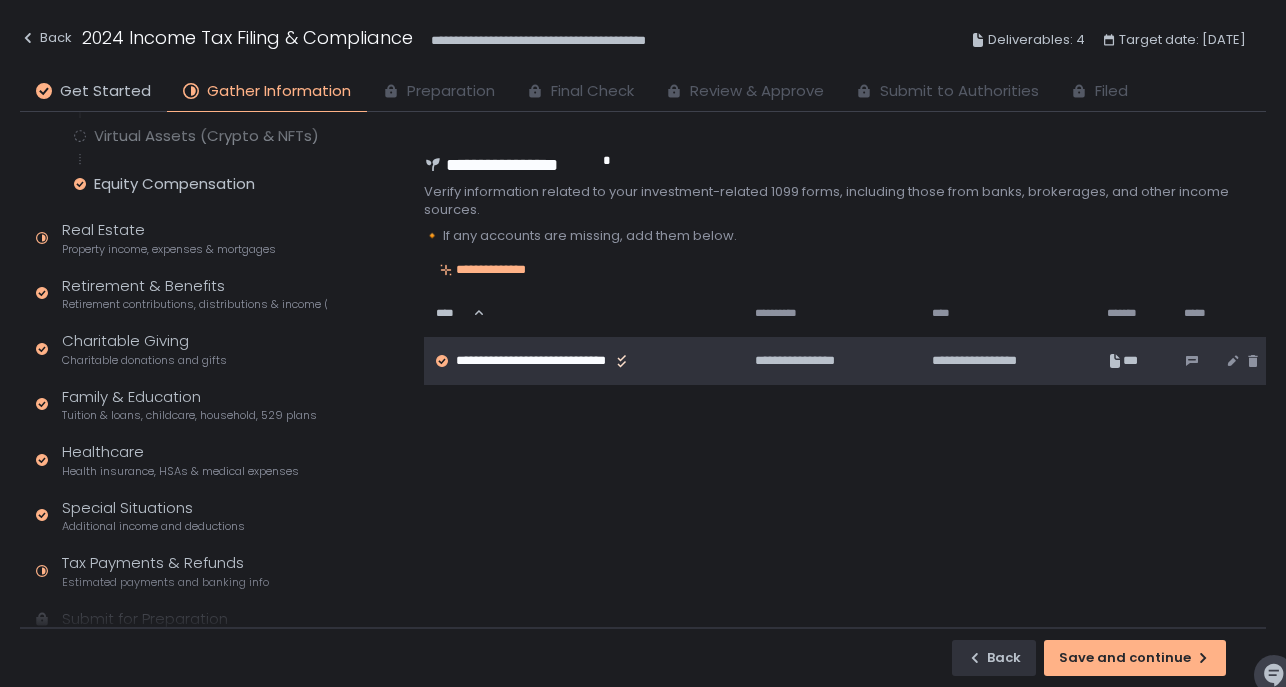 click on "**********" at bounding box center [565, 361] 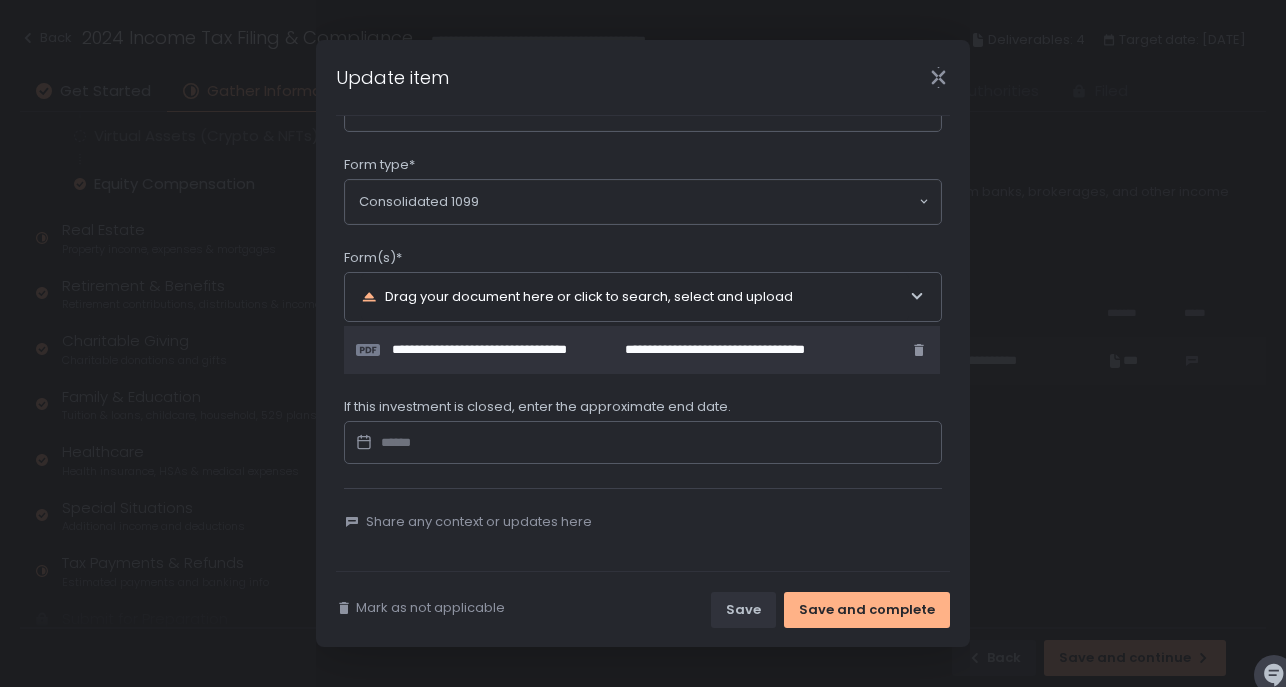scroll, scrollTop: 326, scrollLeft: 0, axis: vertical 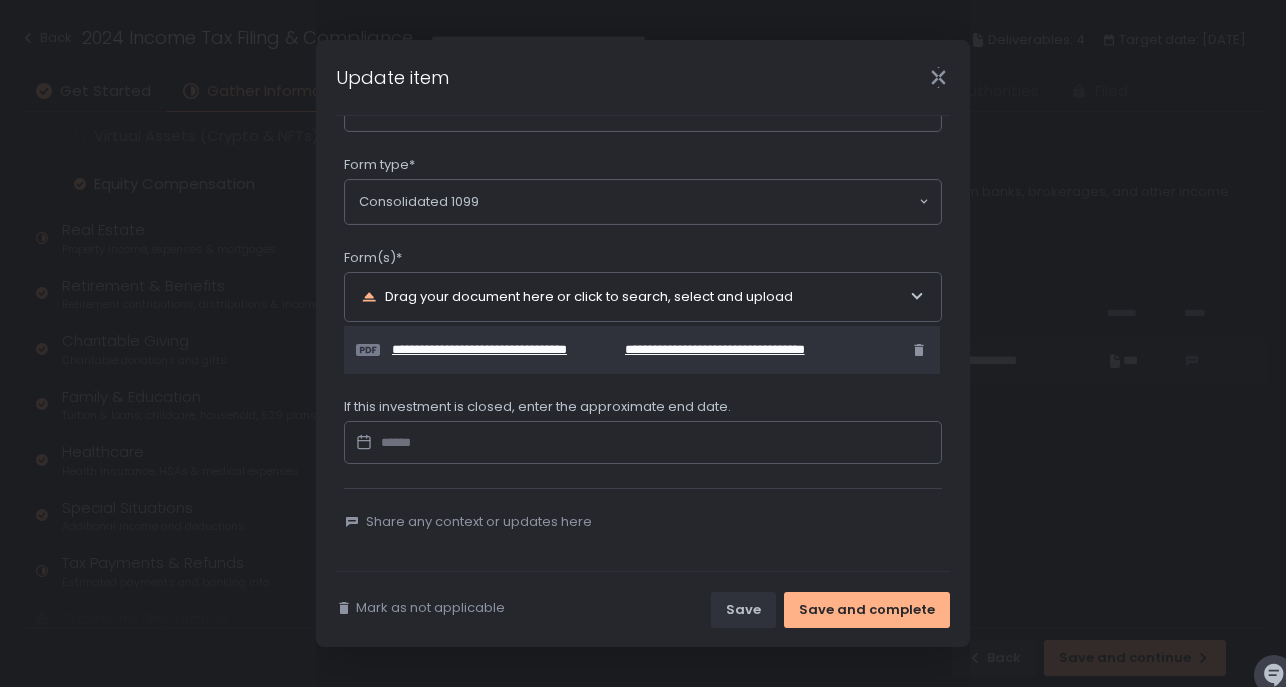 click on "**********" at bounding box center [752, 350] 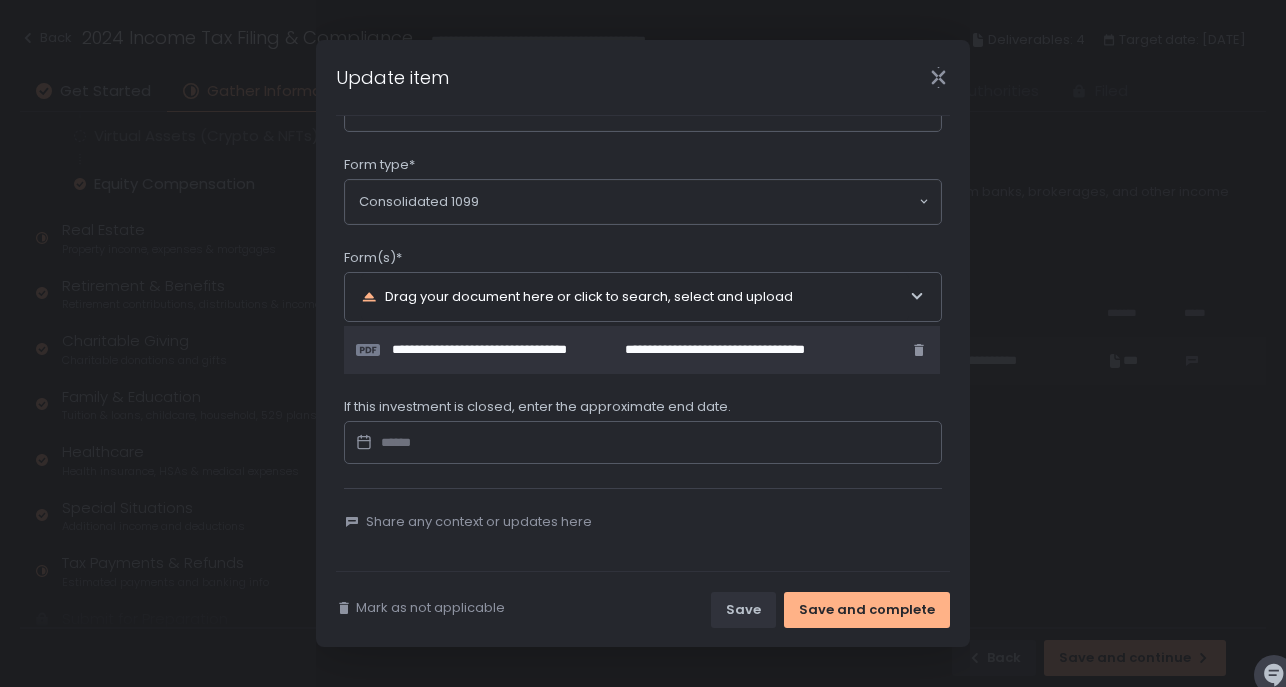 click 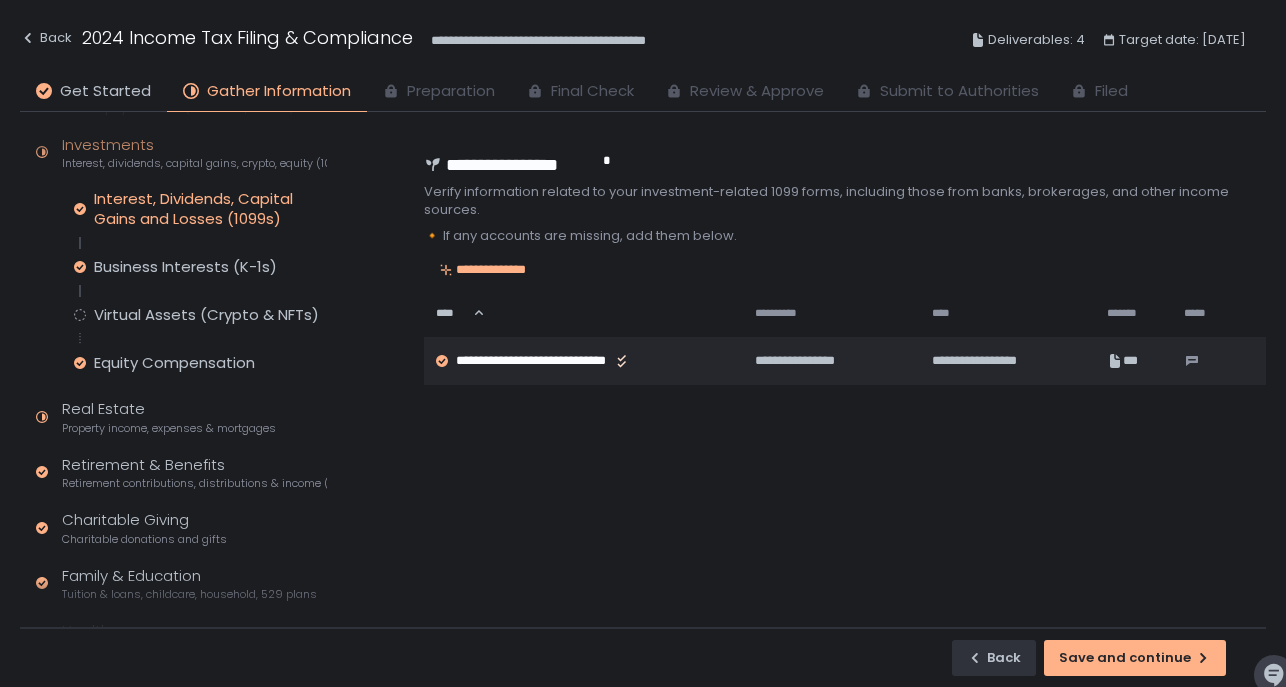 scroll, scrollTop: 246, scrollLeft: 0, axis: vertical 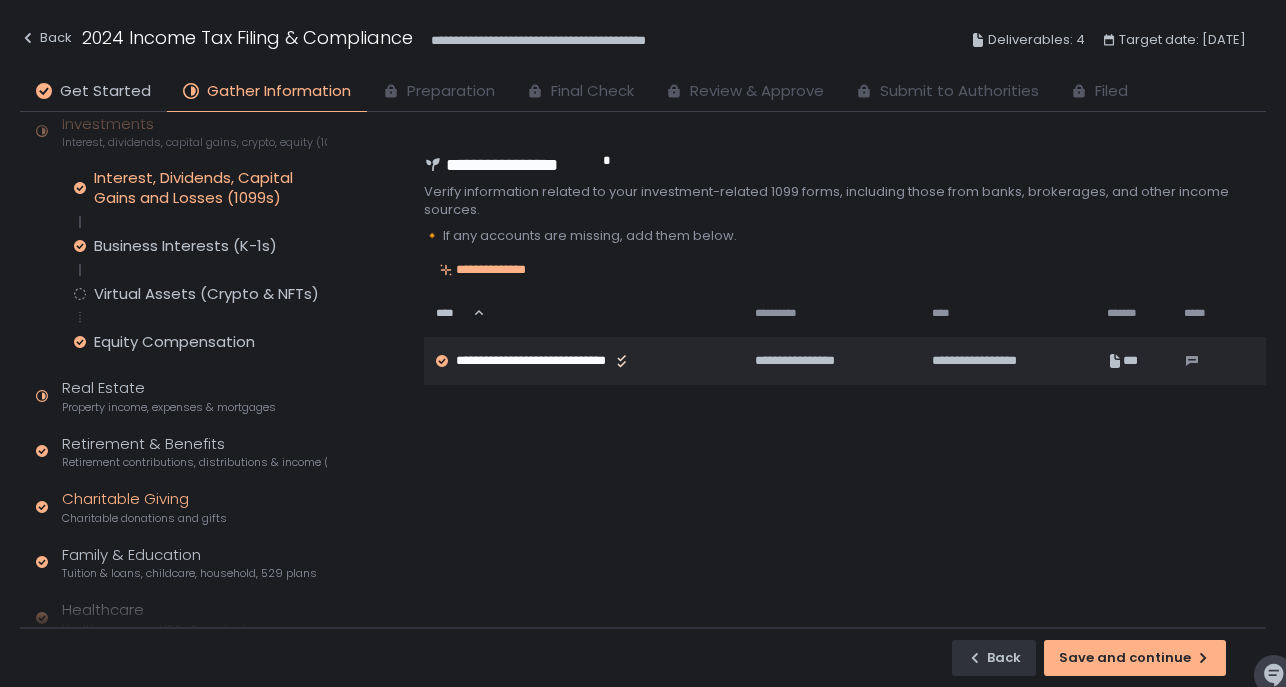 click on "Charitable Giving Charitable donations and gifts" 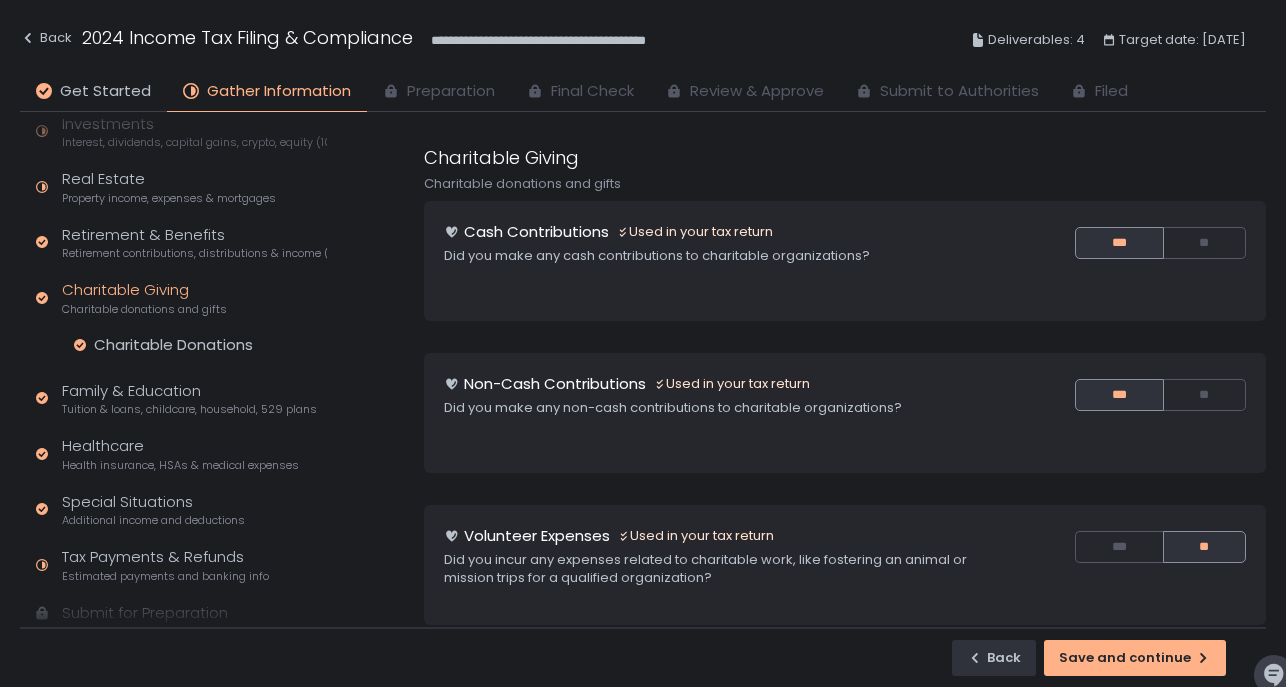 scroll, scrollTop: 0, scrollLeft: 0, axis: both 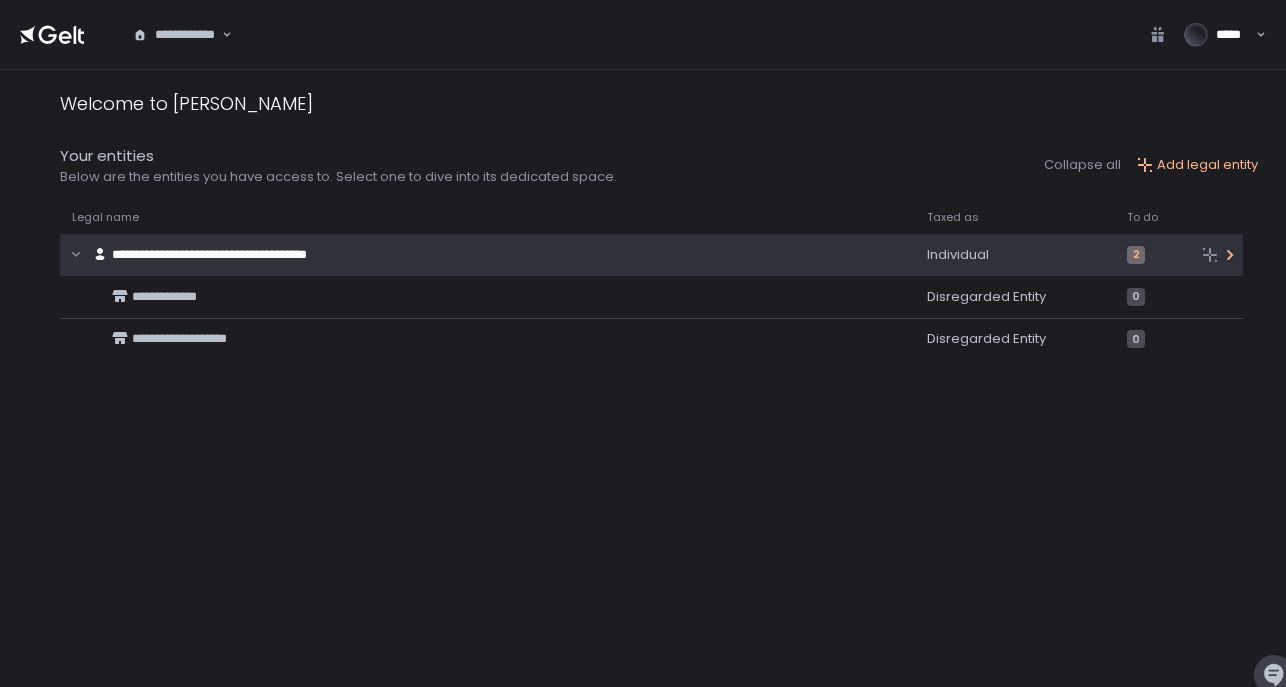 click on "**********" 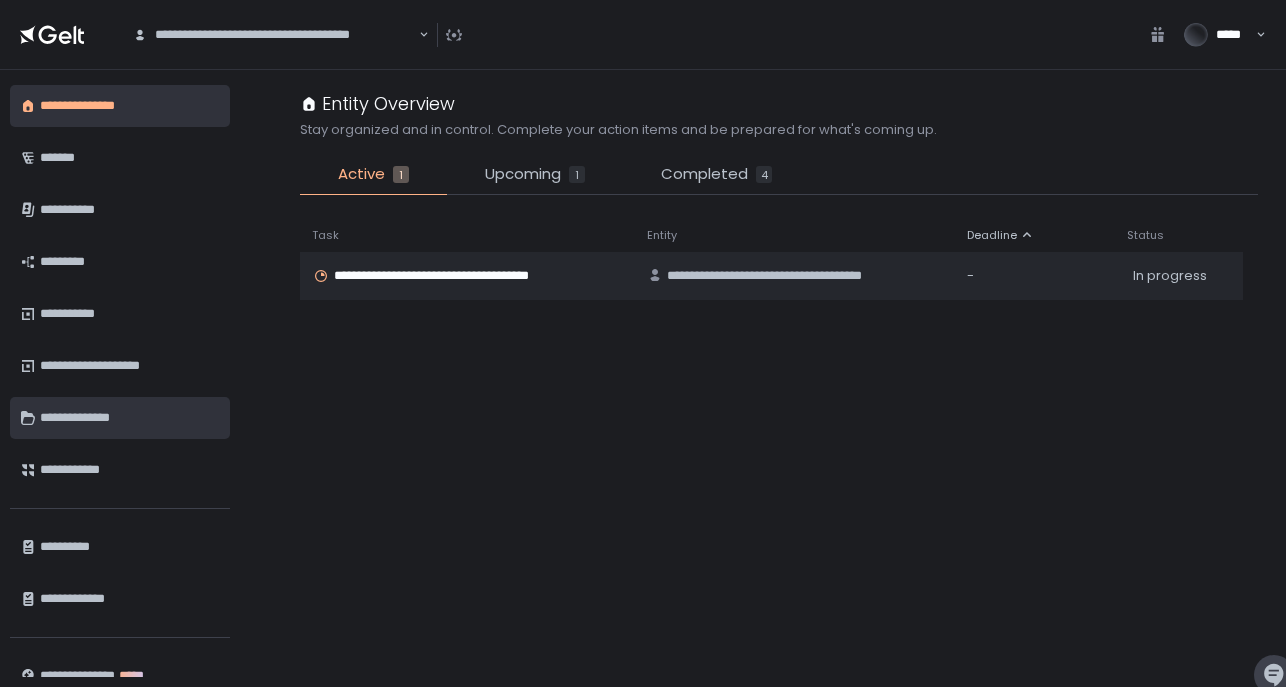 click on "**********" at bounding box center [127, 418] 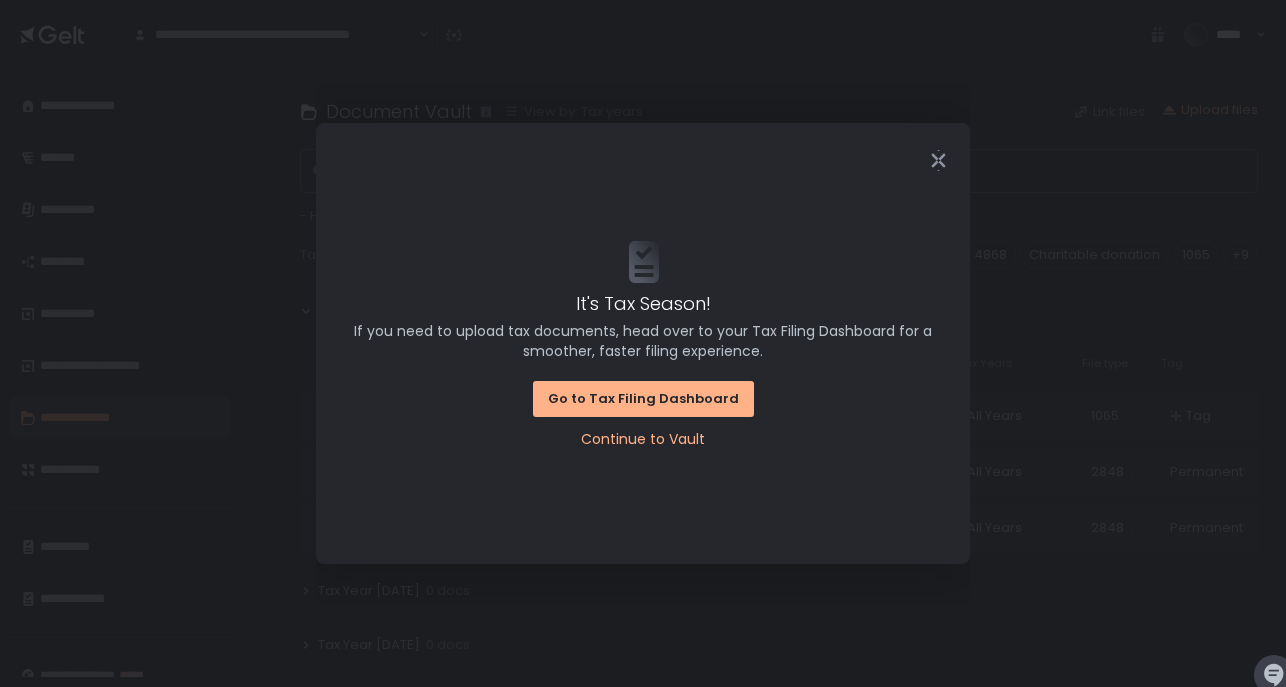 click on "Continue to Vault" at bounding box center [643, 439] 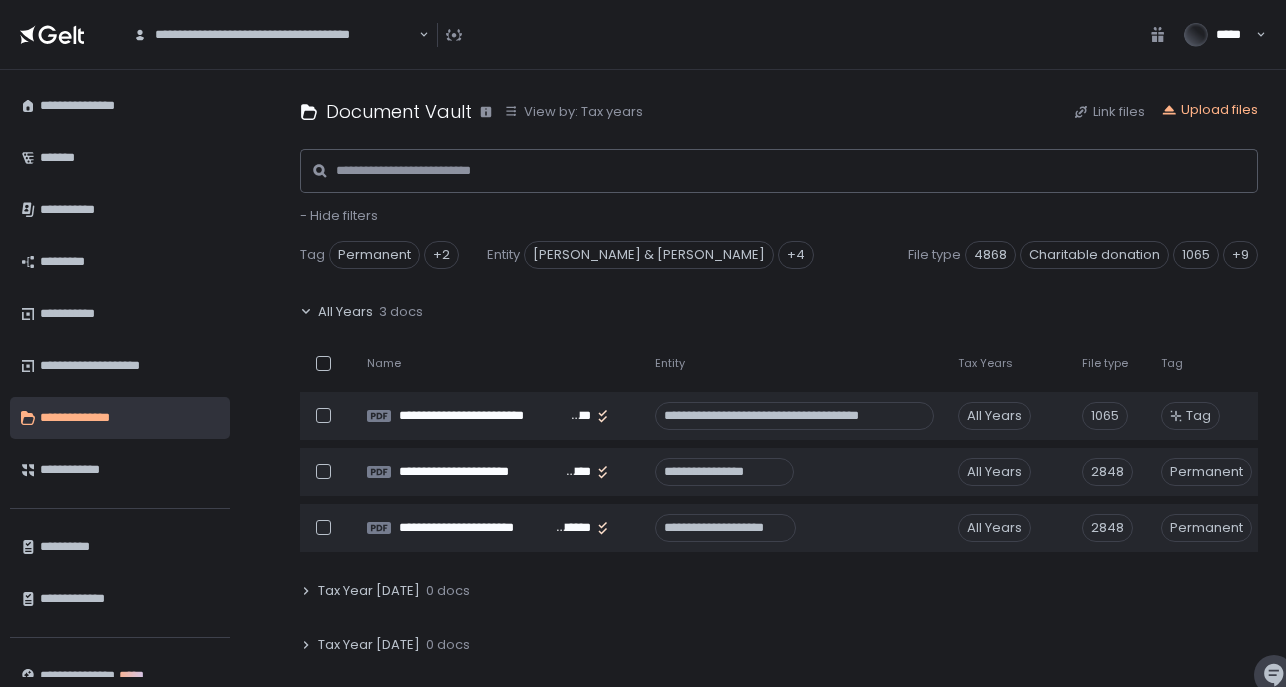 scroll, scrollTop: 0, scrollLeft: 0, axis: both 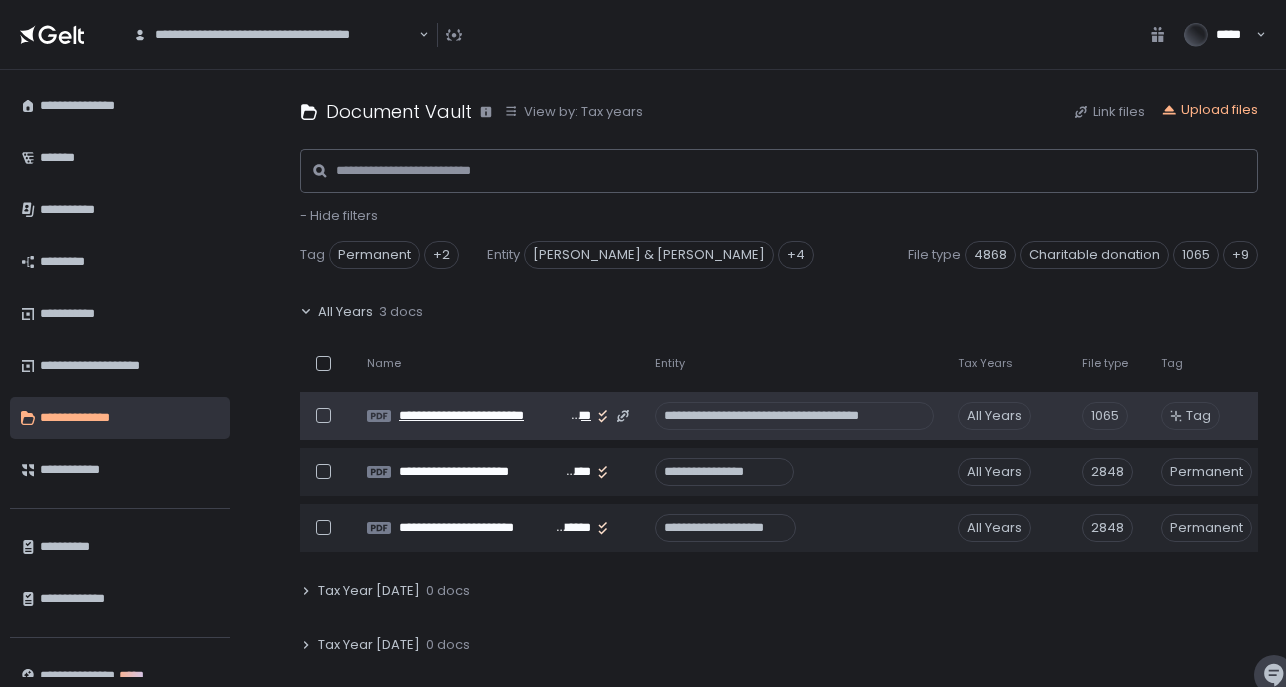 click on "**********" at bounding box center [484, 416] 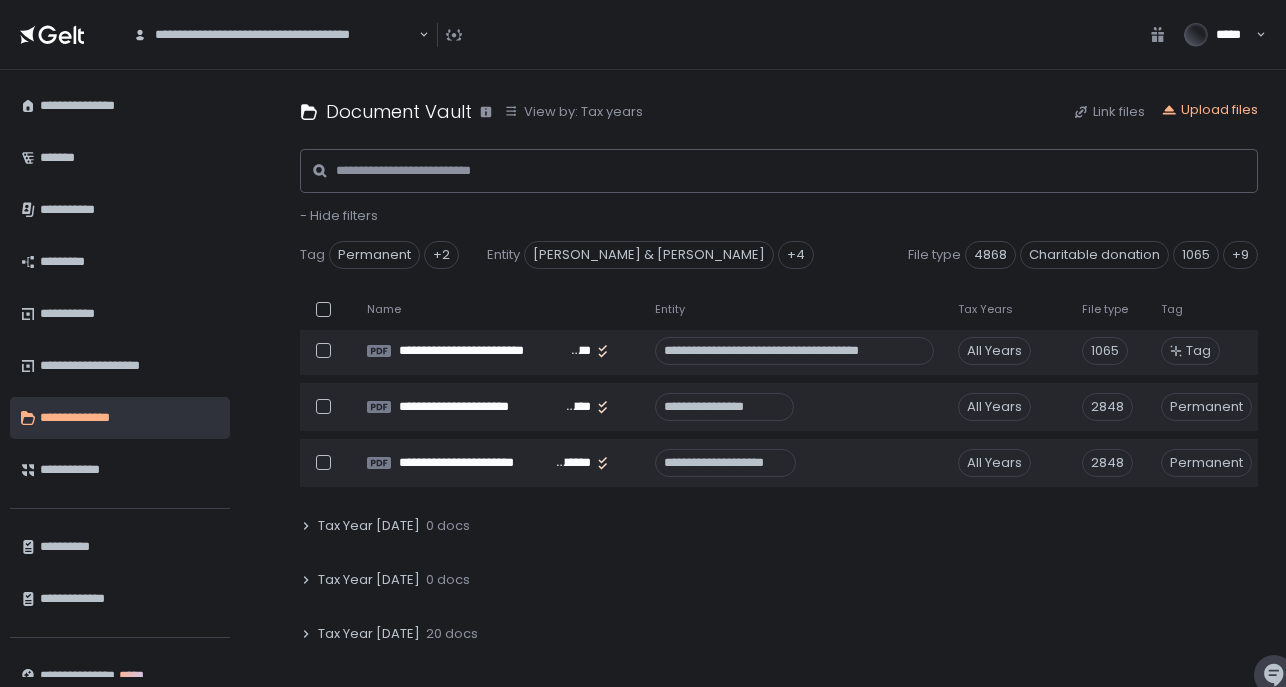 scroll, scrollTop: 73, scrollLeft: 0, axis: vertical 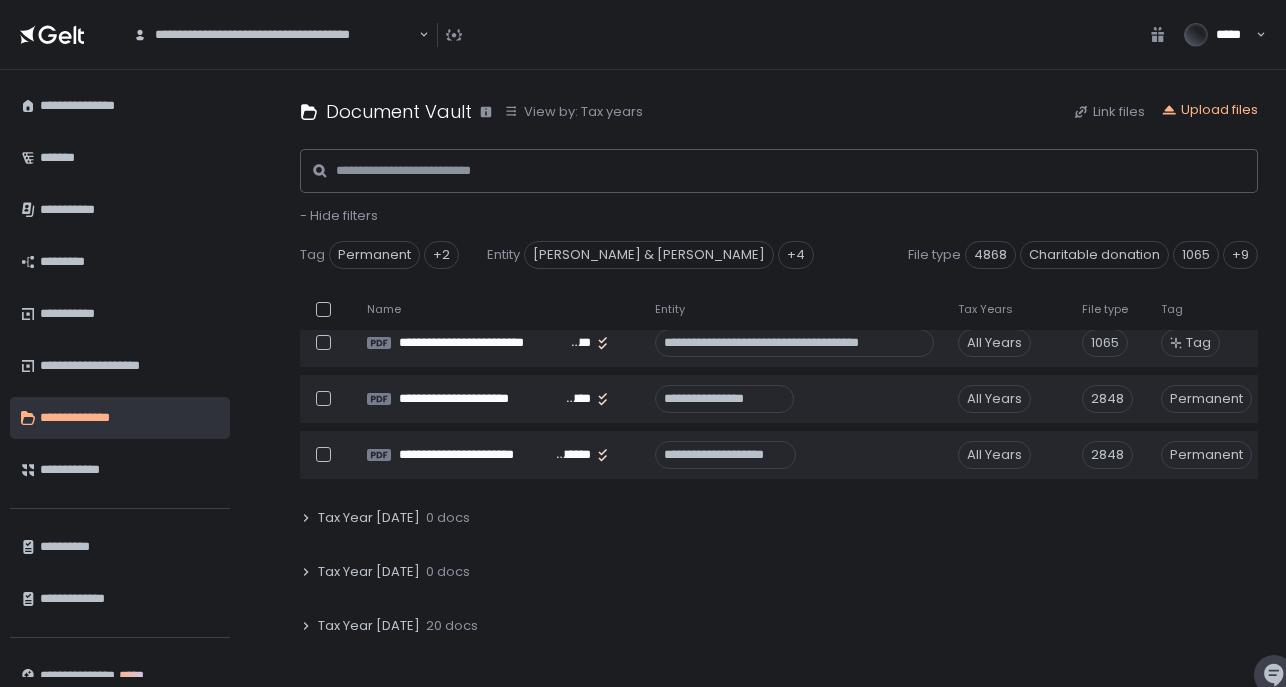 click on "Tax Year 2026" 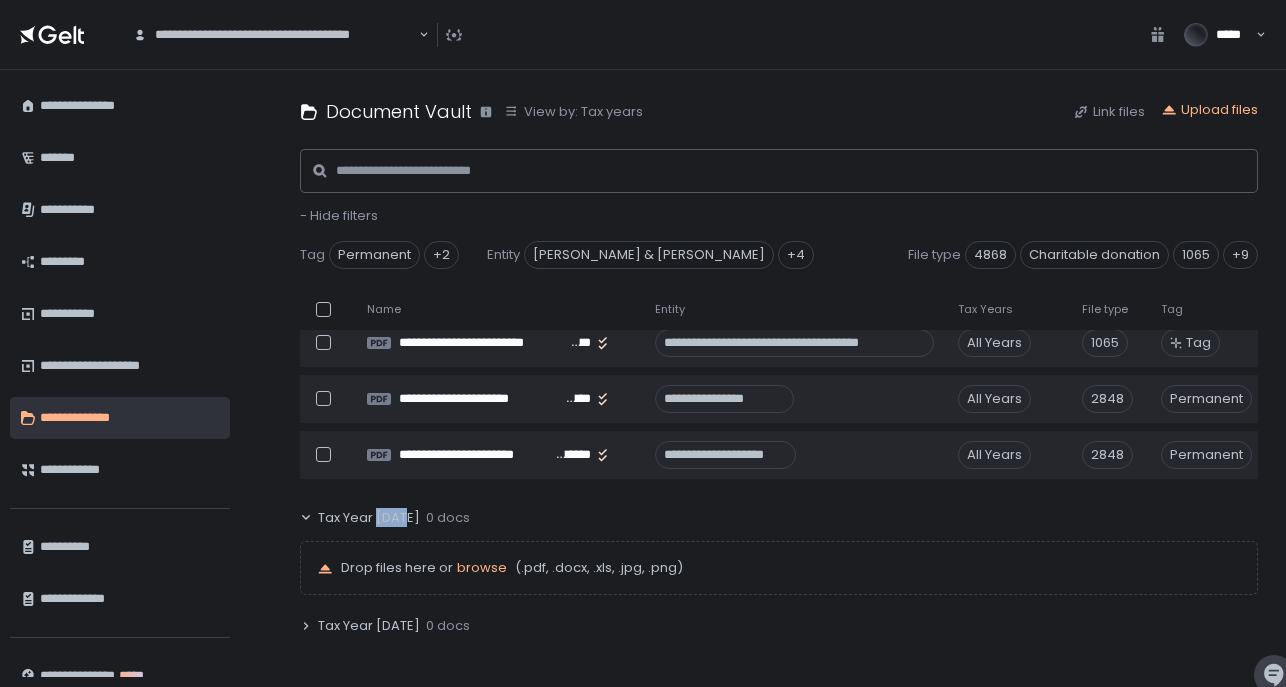 click on "Tax Year 2026" 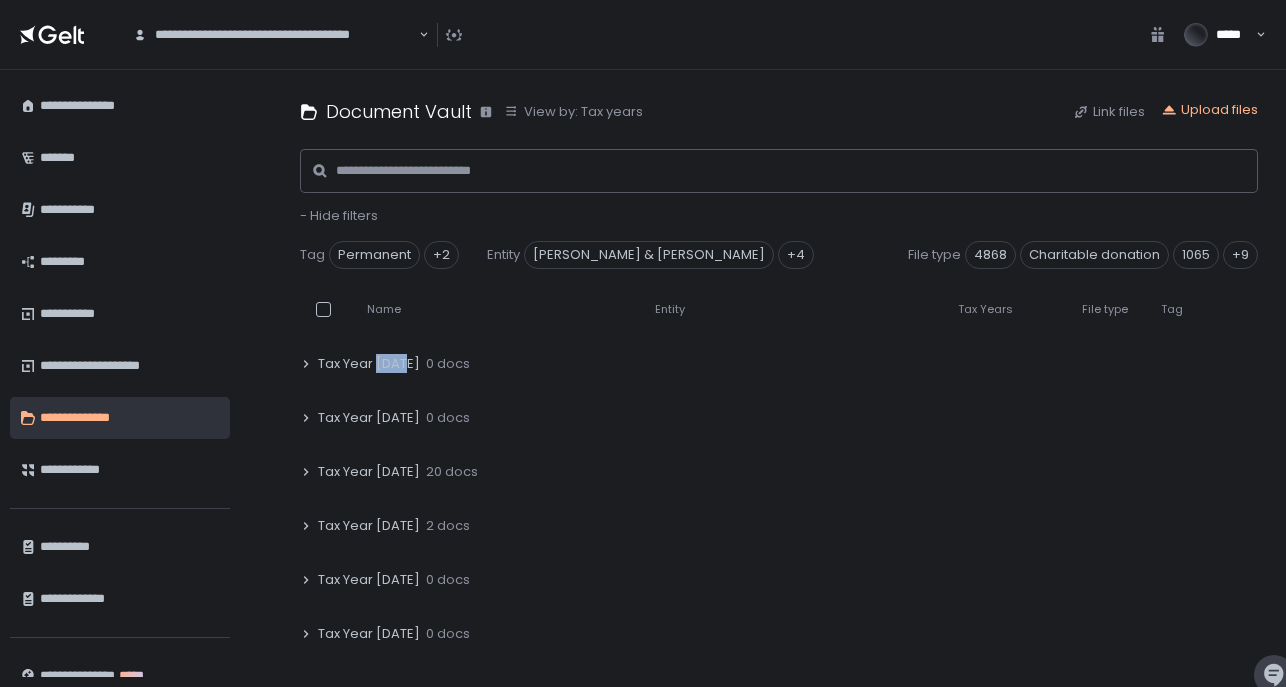 scroll, scrollTop: 232, scrollLeft: 0, axis: vertical 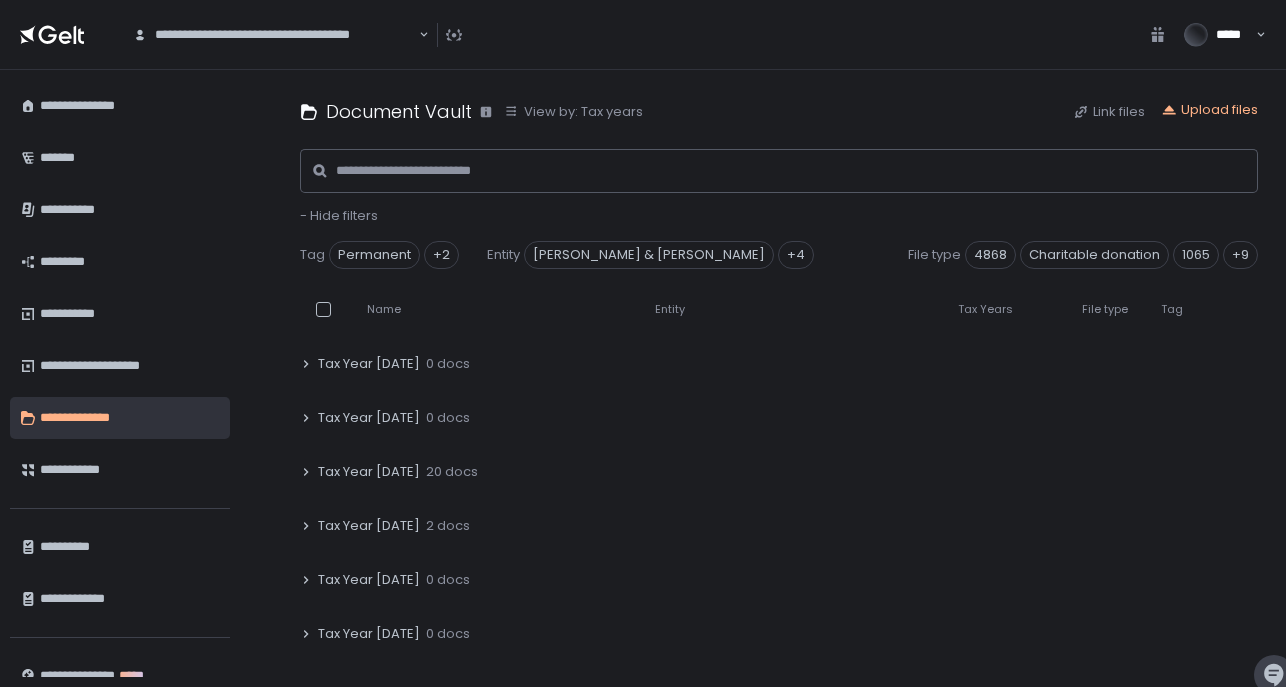 click on "Tax Year 2024" 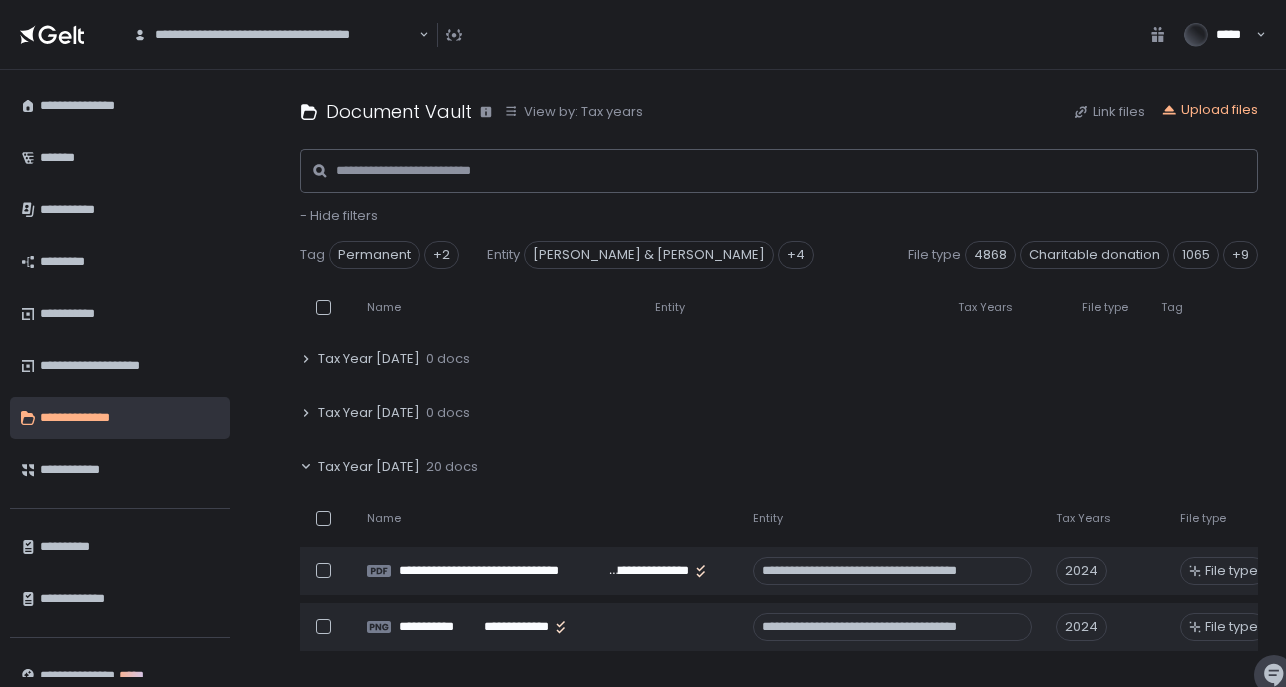 scroll, scrollTop: 0, scrollLeft: -1, axis: horizontal 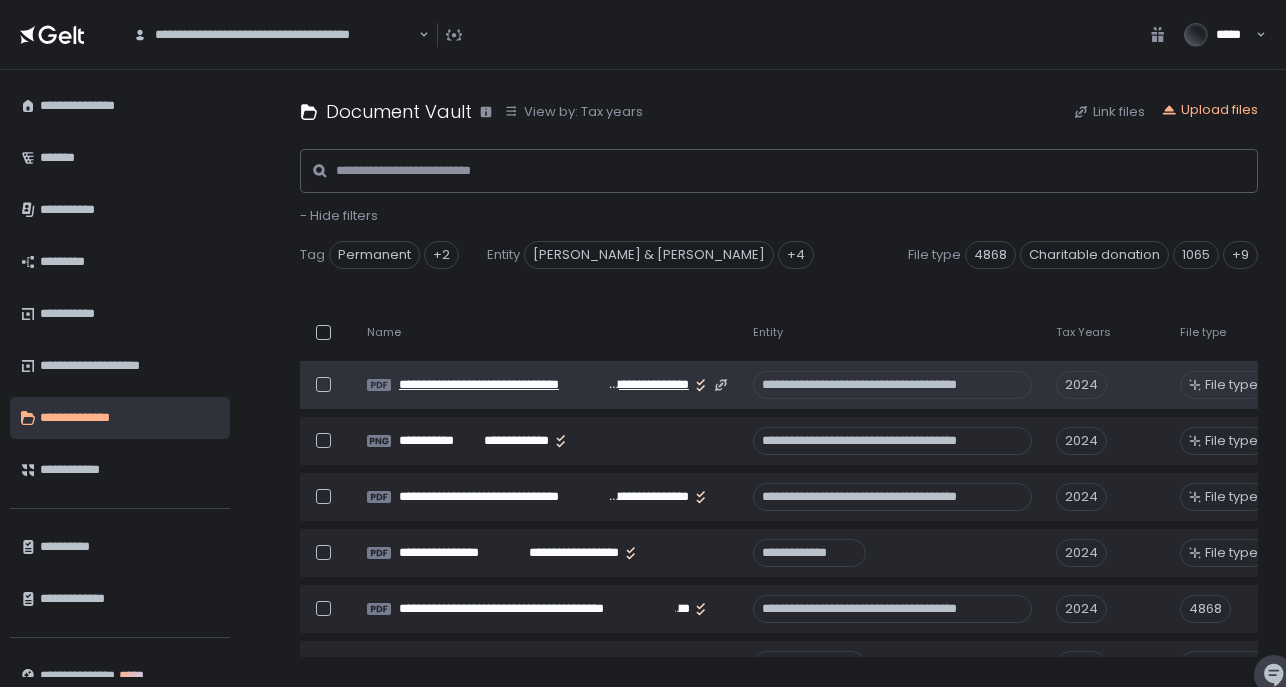 click on "**********" at bounding box center [503, 385] 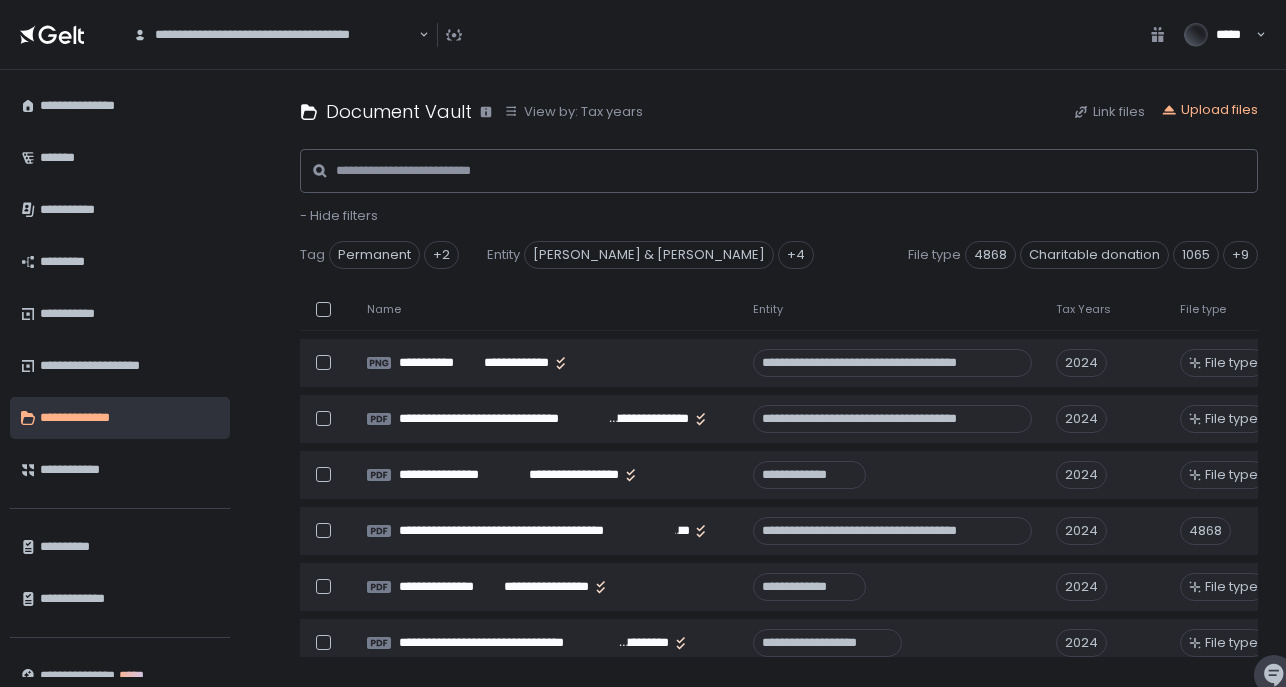 scroll, scrollTop: 516, scrollLeft: 0, axis: vertical 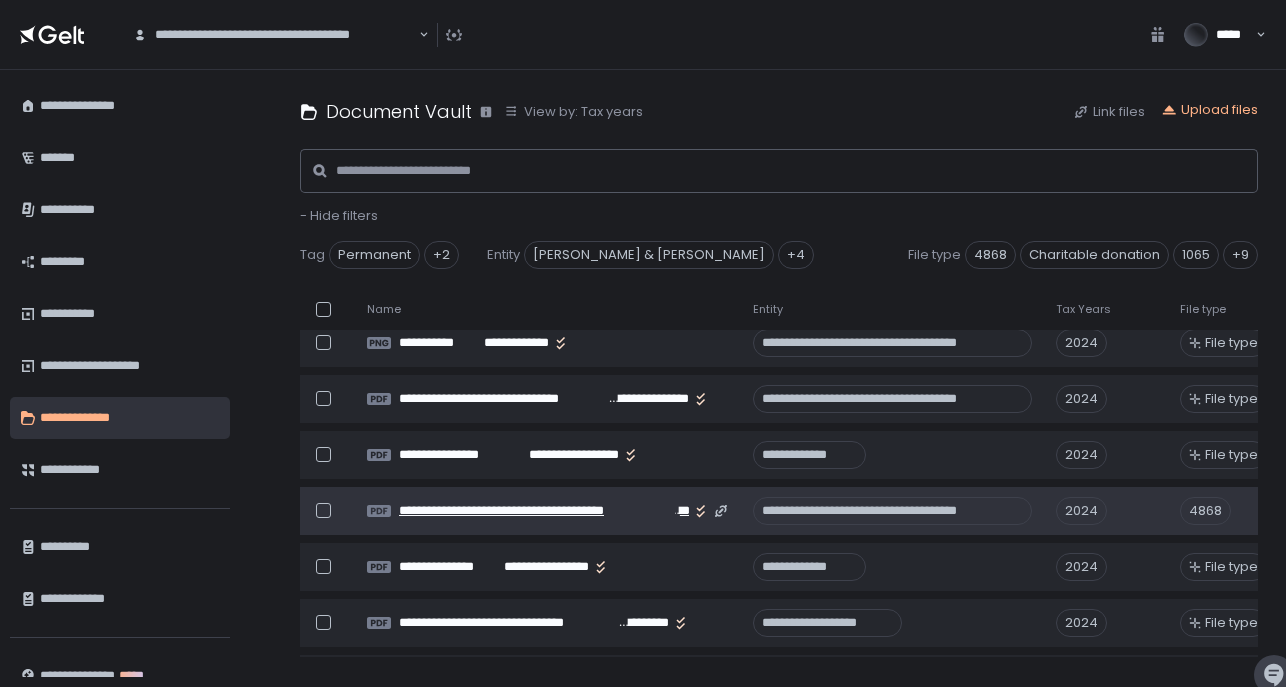 click on "**********" at bounding box center (537, 511) 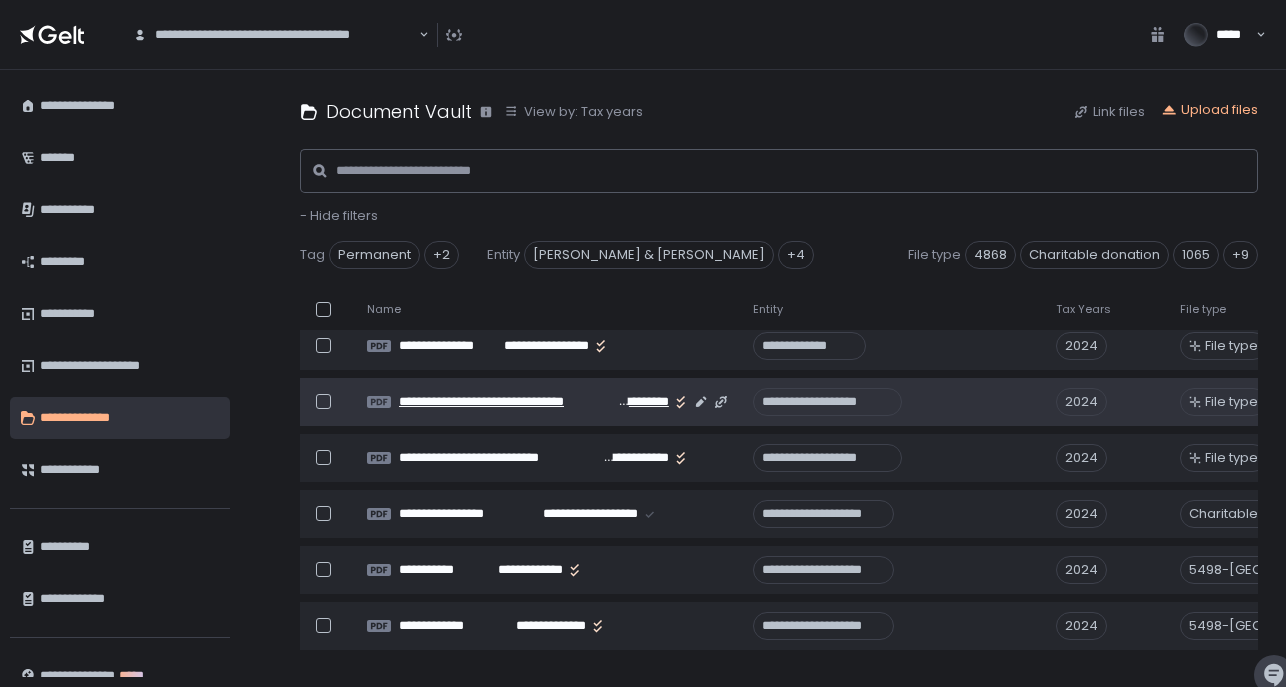 scroll, scrollTop: 738, scrollLeft: 0, axis: vertical 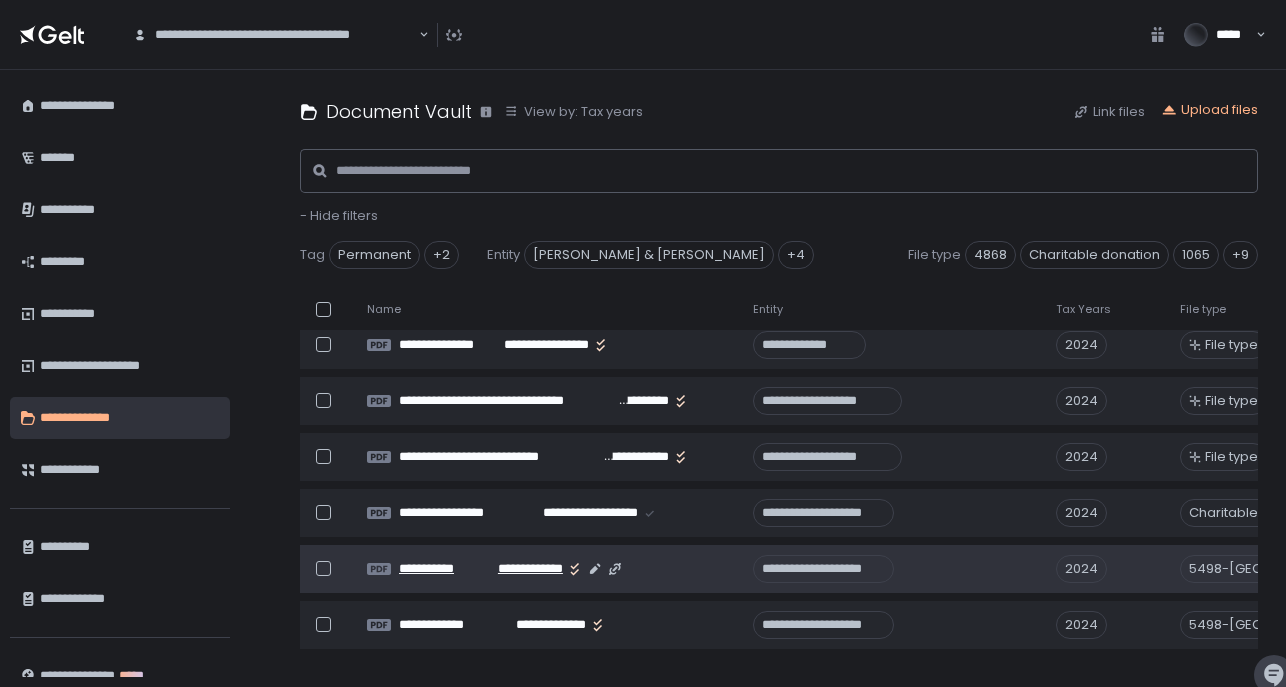 click on "**********" at bounding box center (521, 569) 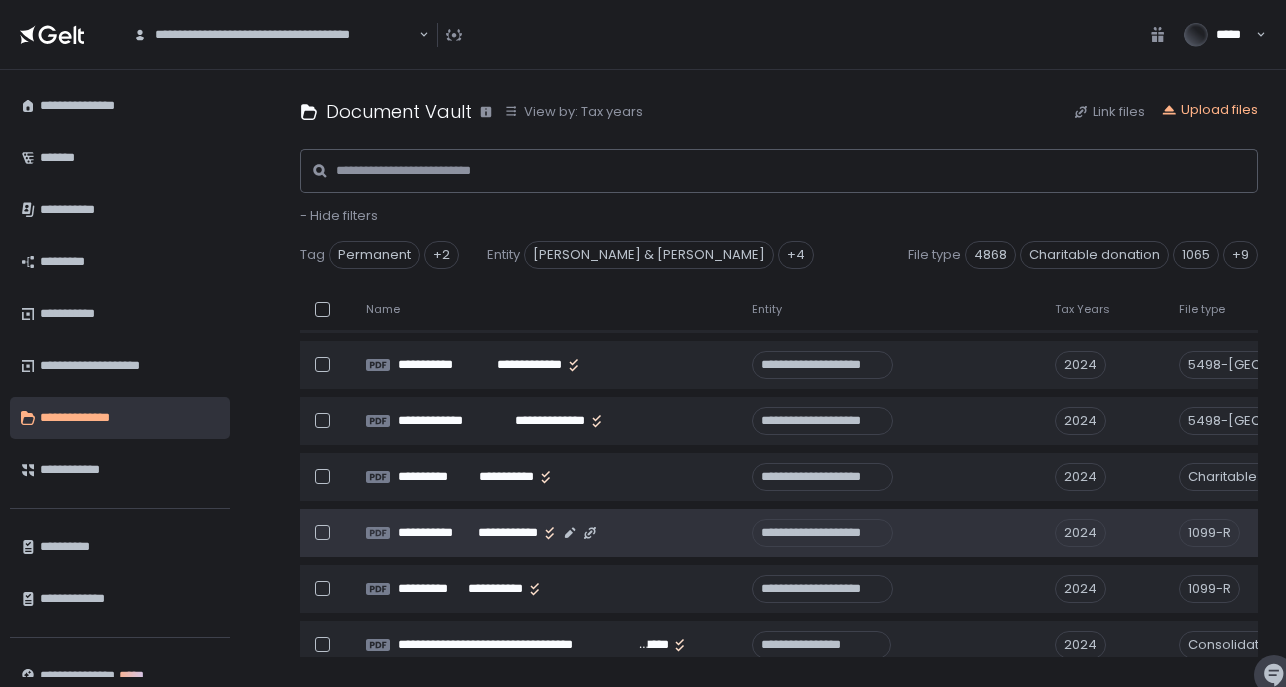 scroll, scrollTop: 940, scrollLeft: 1, axis: both 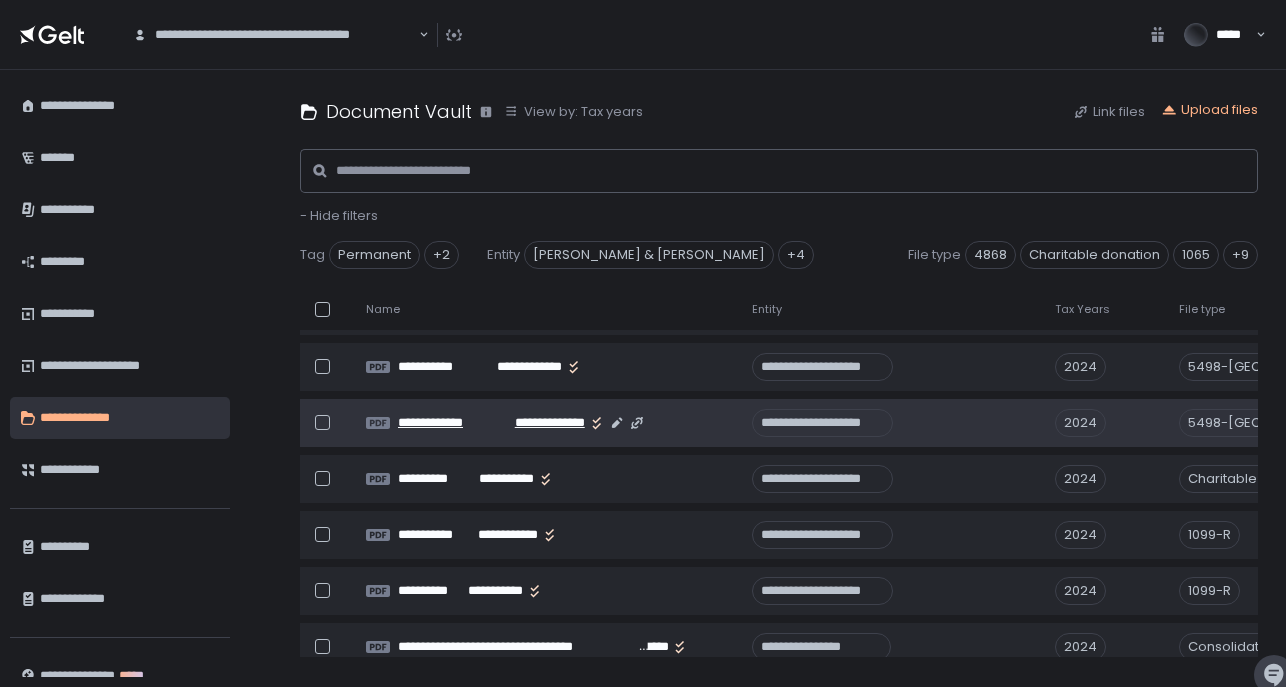 click on "**********" at bounding box center [448, 423] 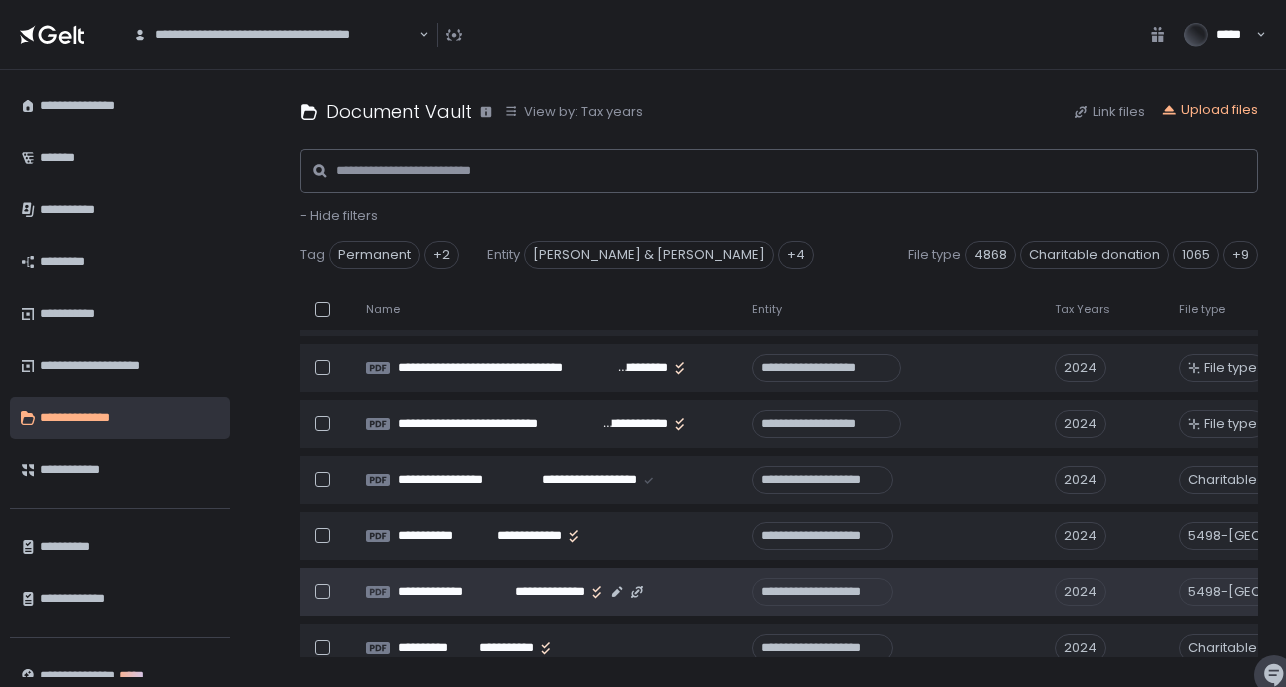 scroll, scrollTop: 765, scrollLeft: 1, axis: both 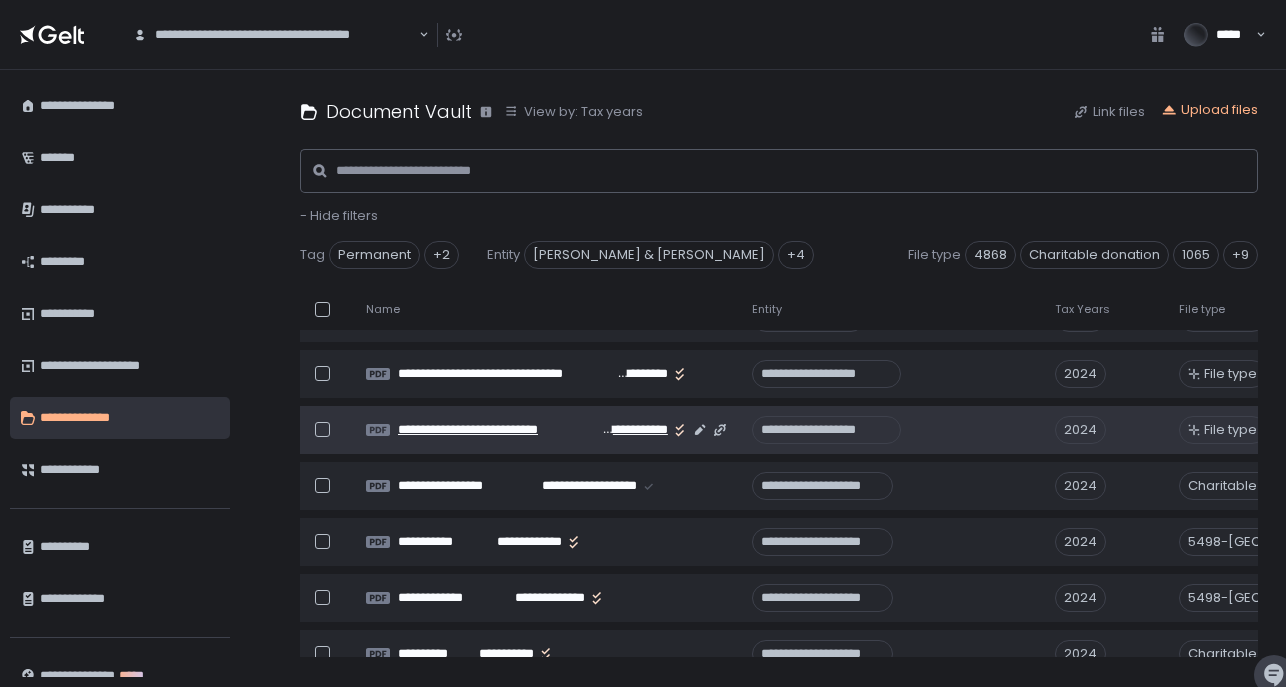 click on "**********" at bounding box center (499, 430) 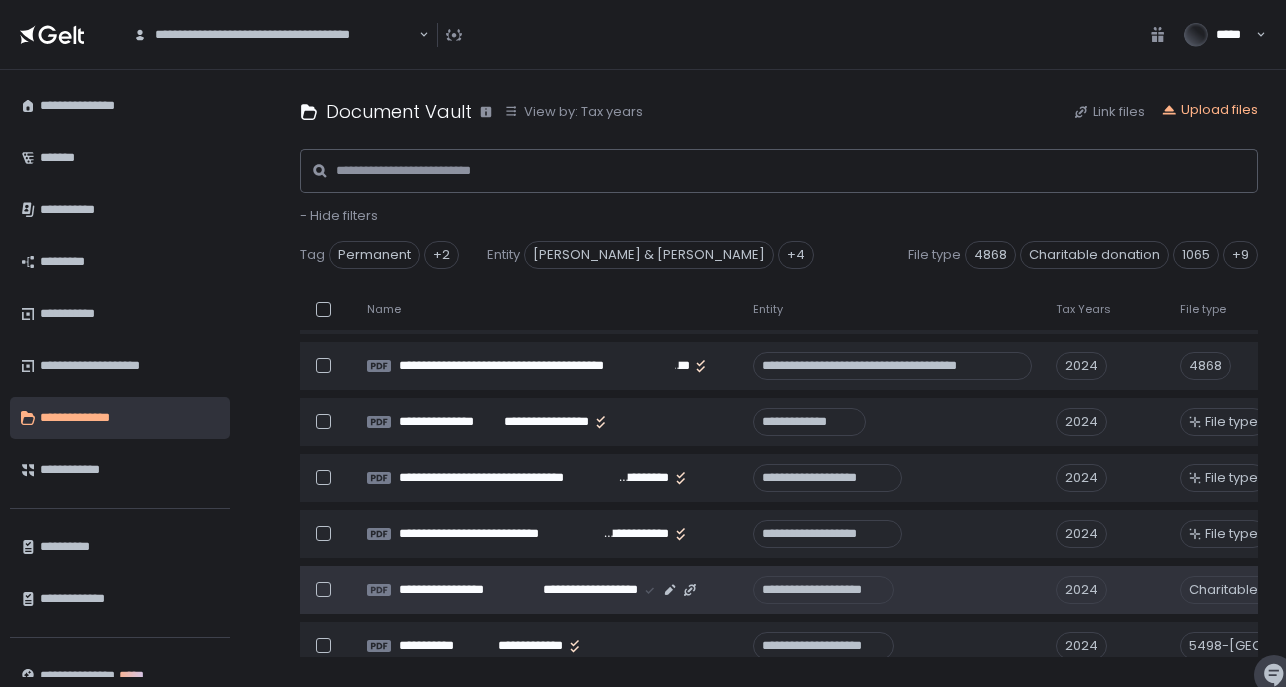 scroll, scrollTop: 655, scrollLeft: 0, axis: vertical 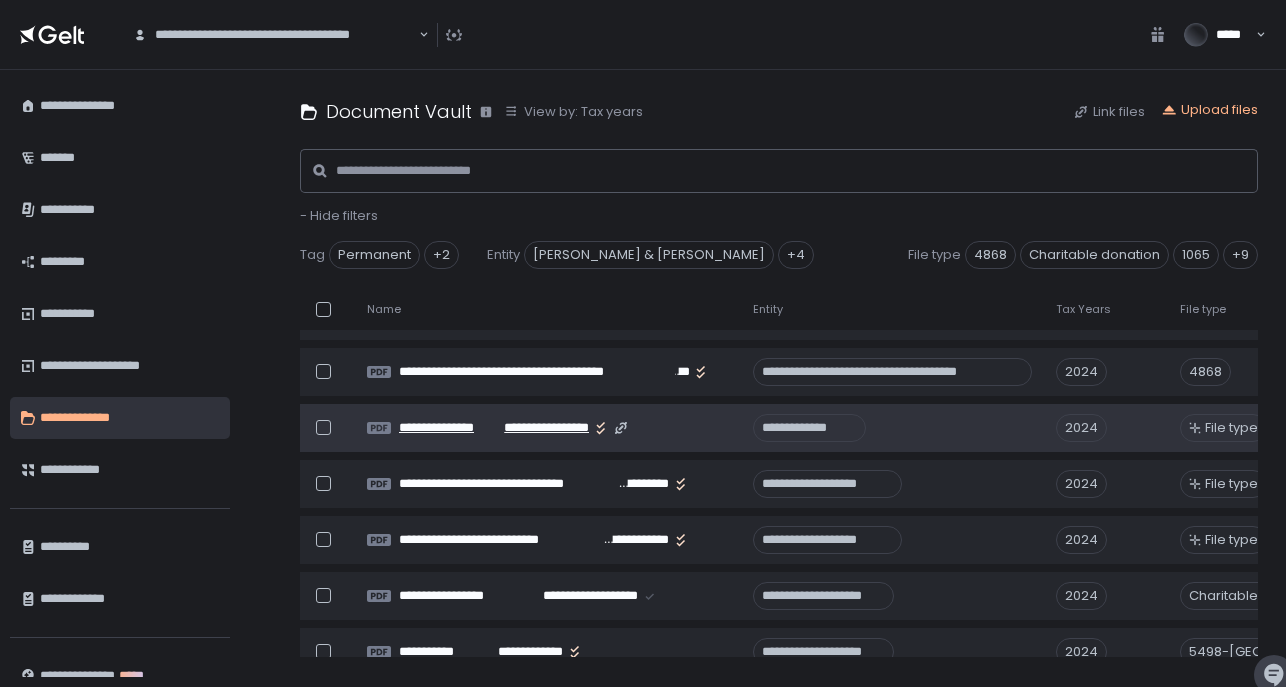 click on "**********" at bounding box center [541, 428] 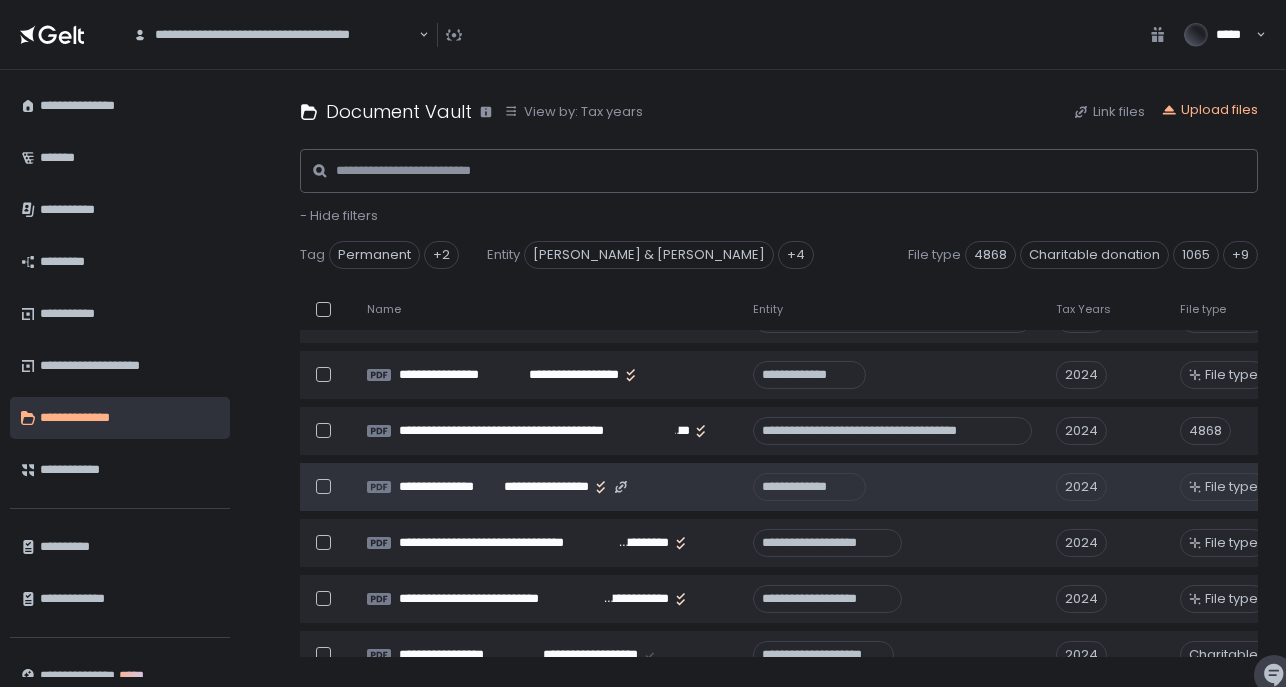 scroll, scrollTop: 594, scrollLeft: 0, axis: vertical 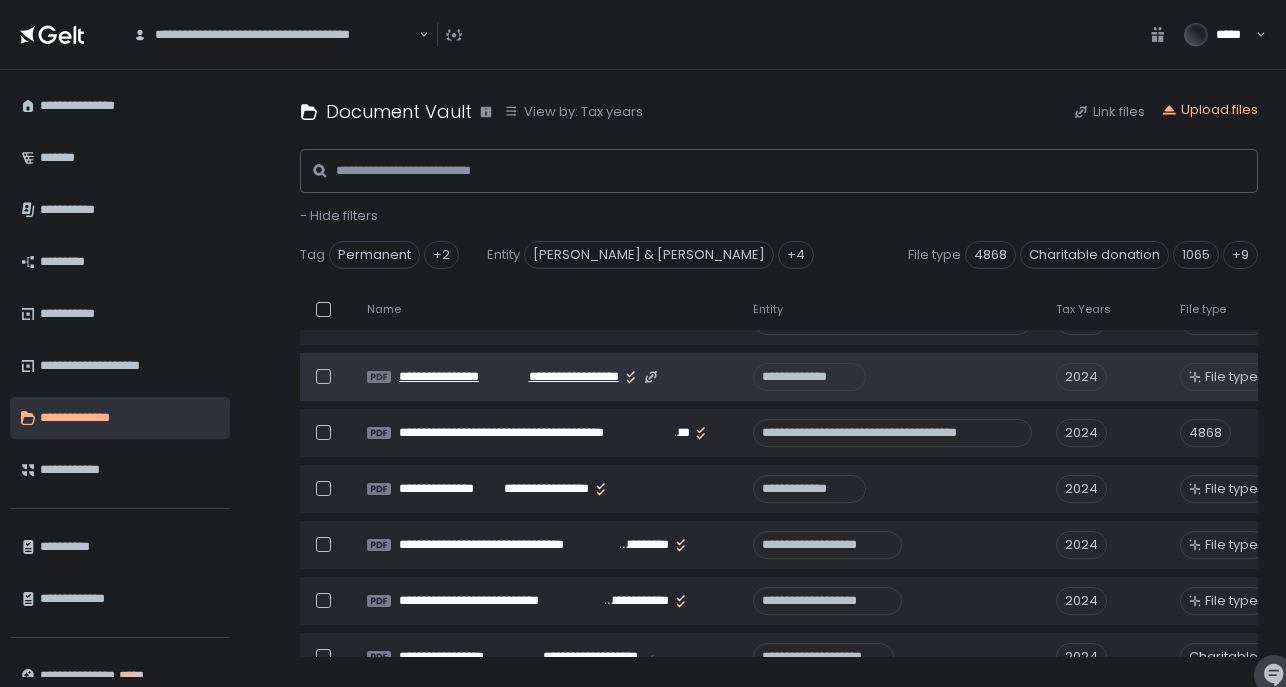 click on "**********" at bounding box center [562, 377] 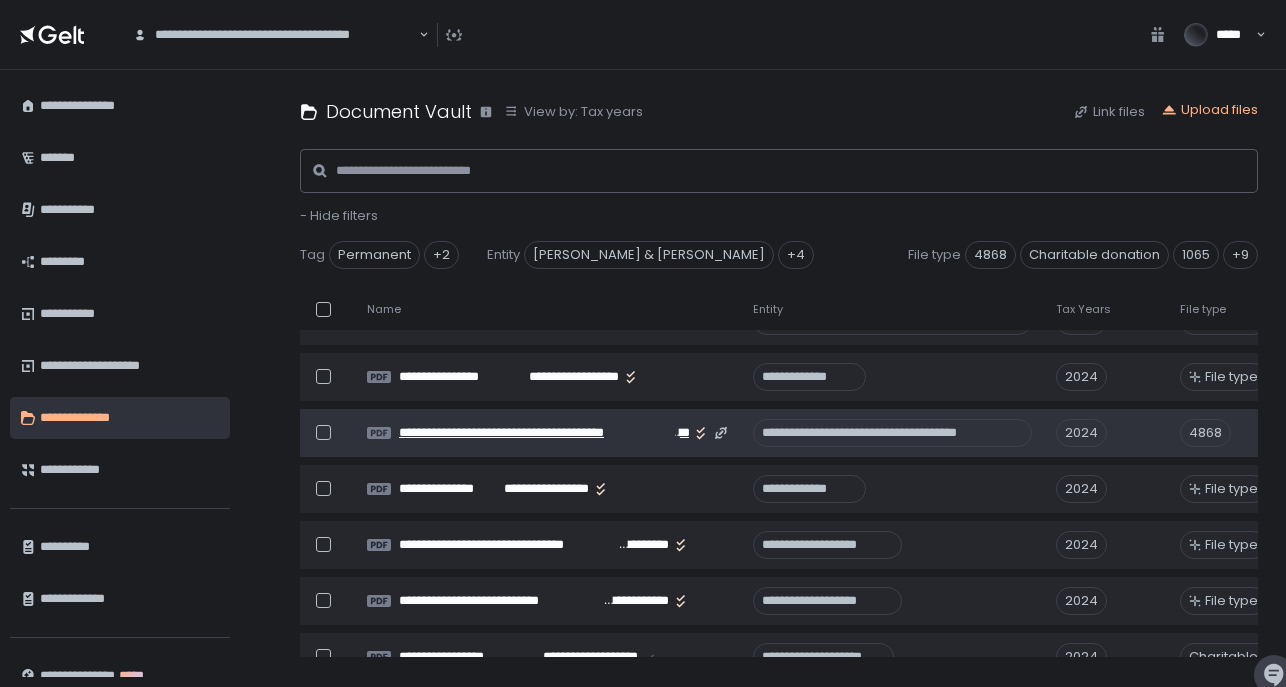 click on "**********" at bounding box center (537, 433) 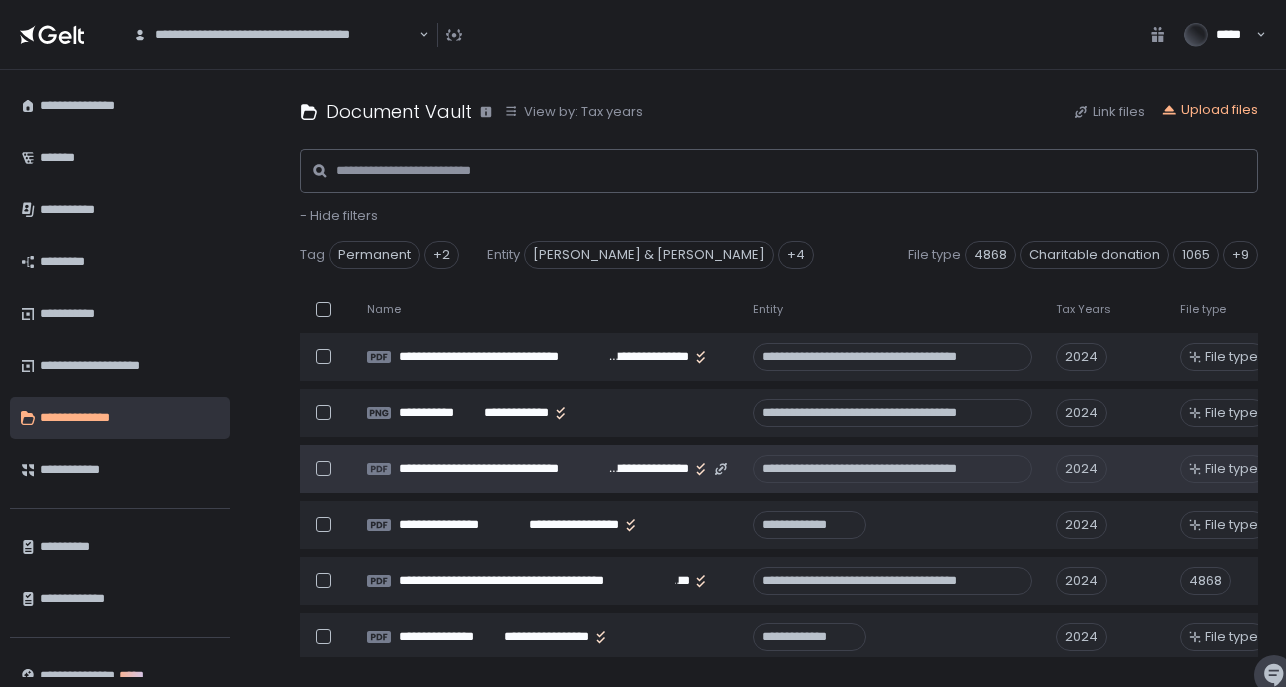 scroll, scrollTop: 438, scrollLeft: 0, axis: vertical 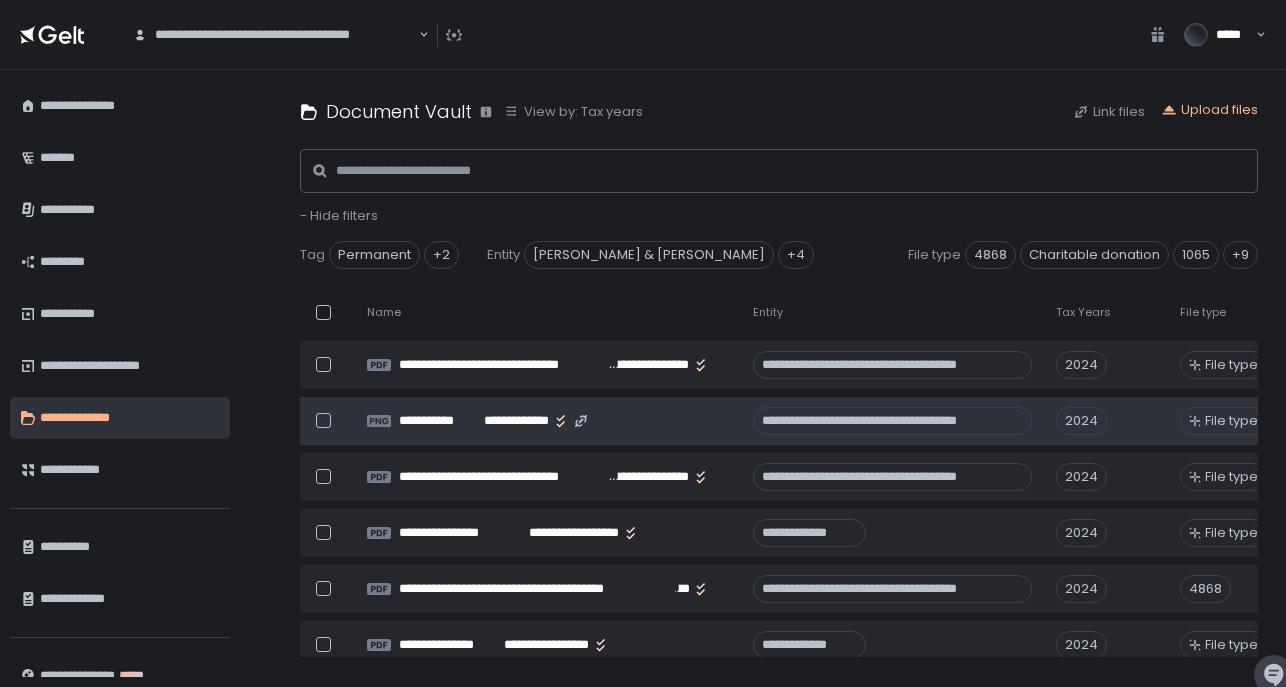 click on "**********" 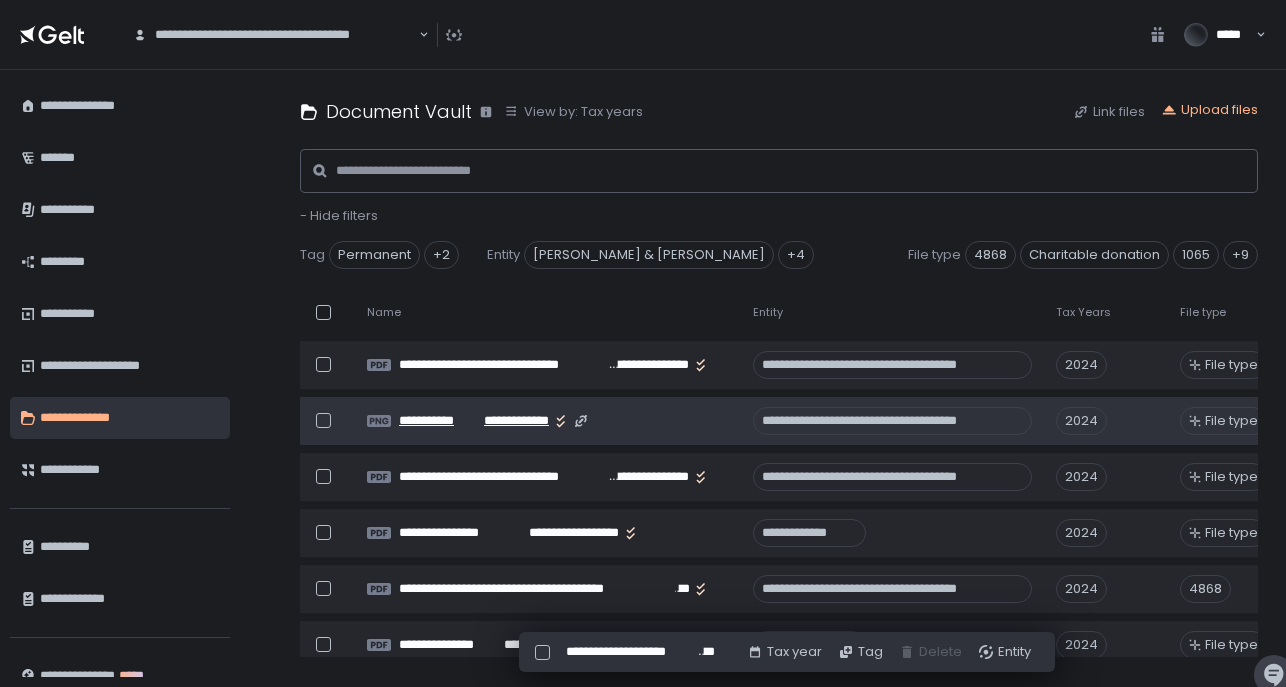 click on "**********" at bounding box center (512, 421) 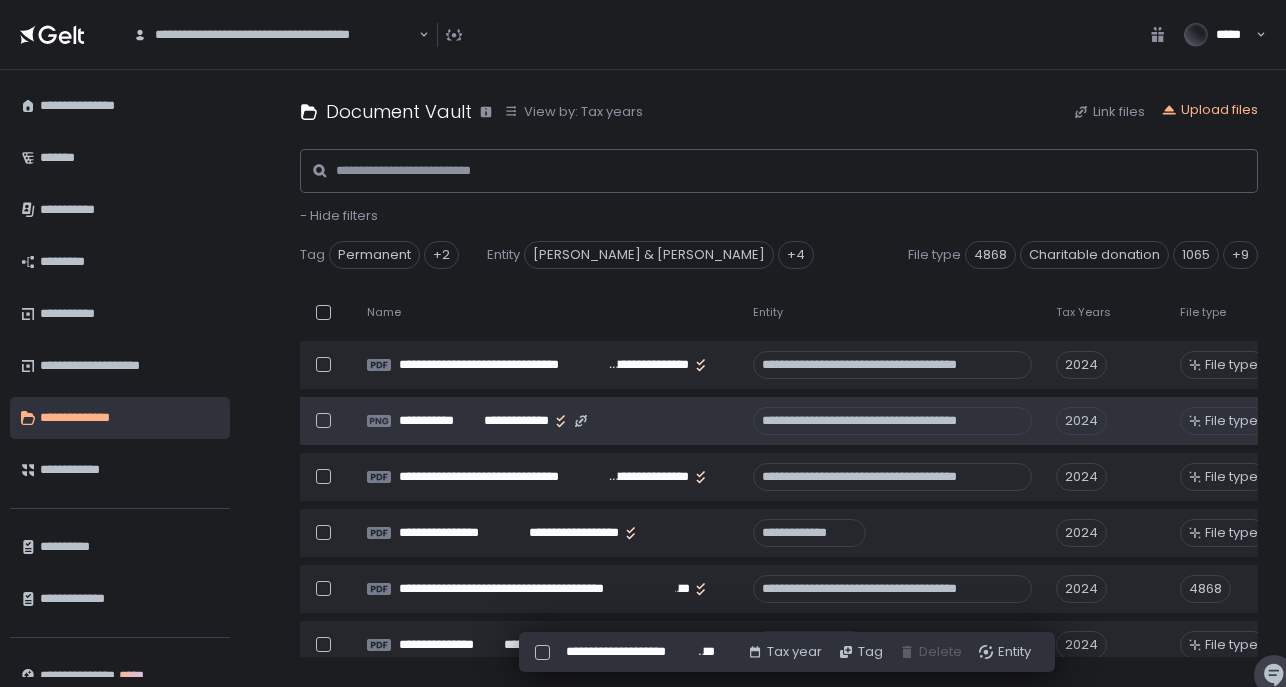 click at bounding box center (323, 420) 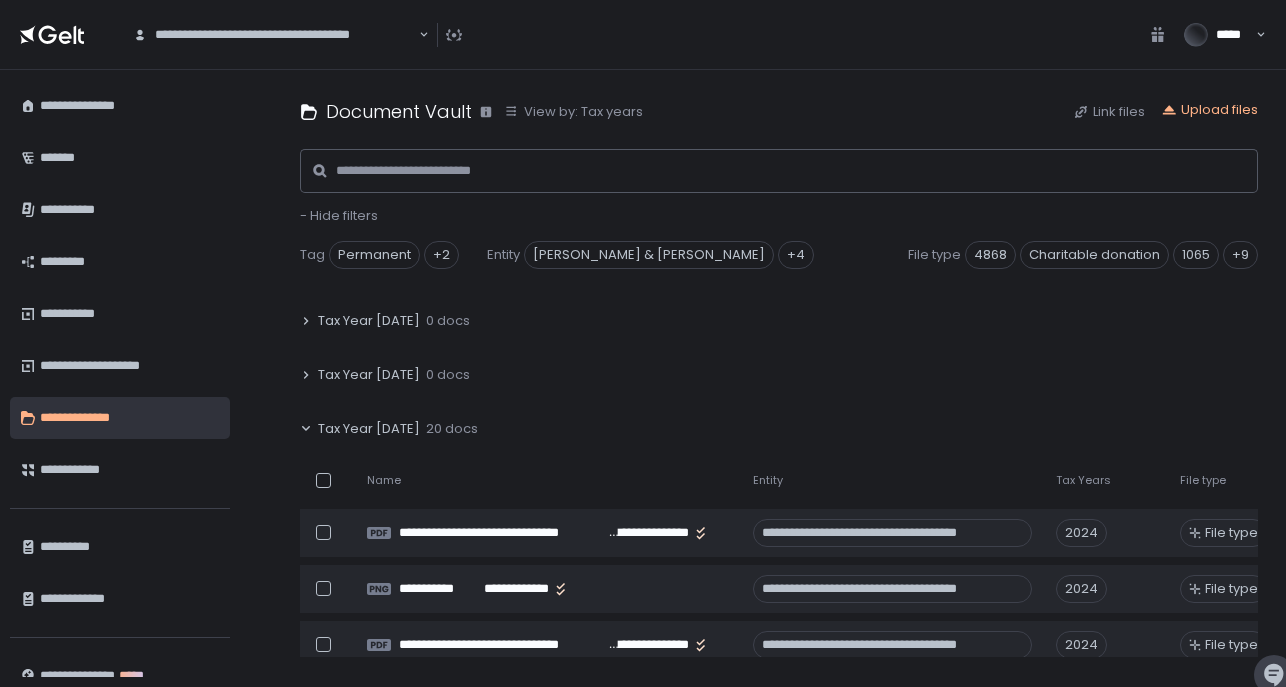 scroll, scrollTop: 266, scrollLeft: 0, axis: vertical 